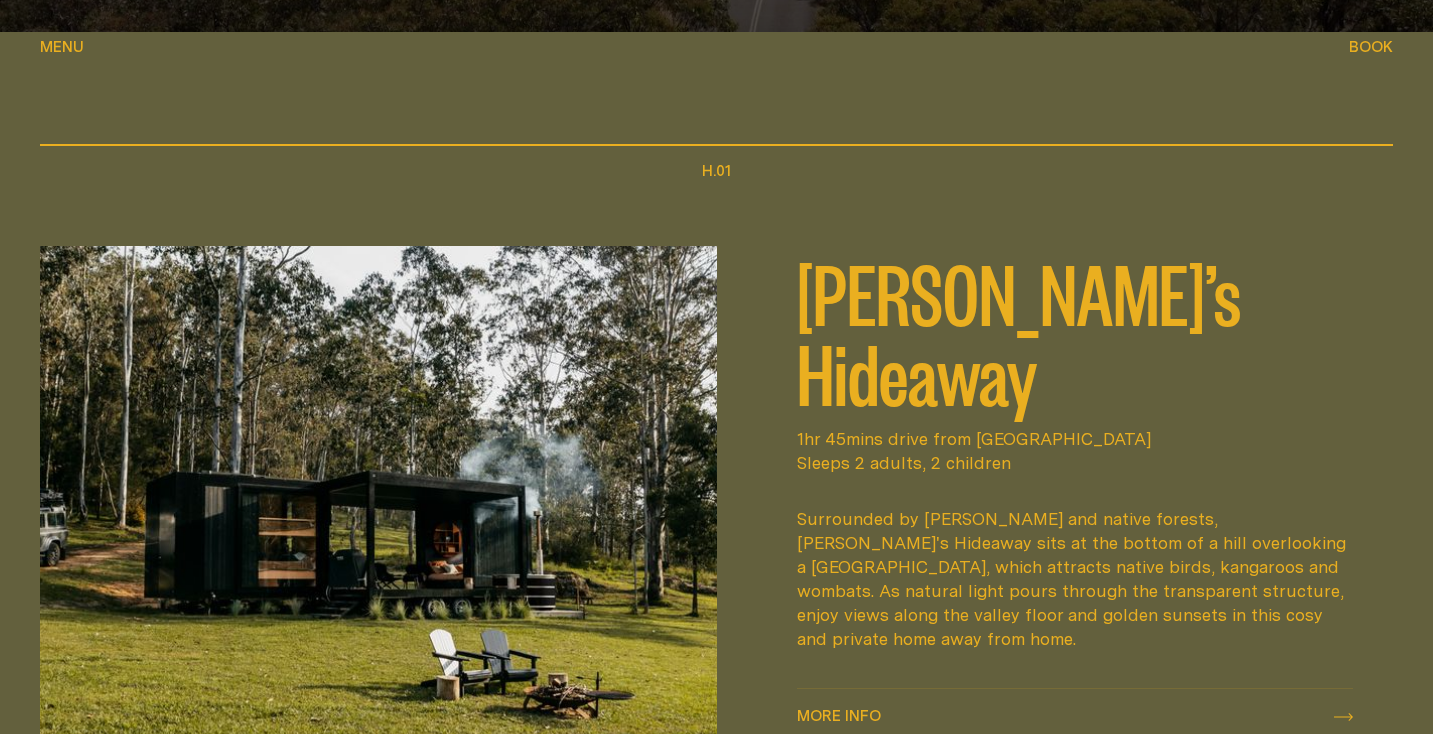 scroll, scrollTop: 965, scrollLeft: 0, axis: vertical 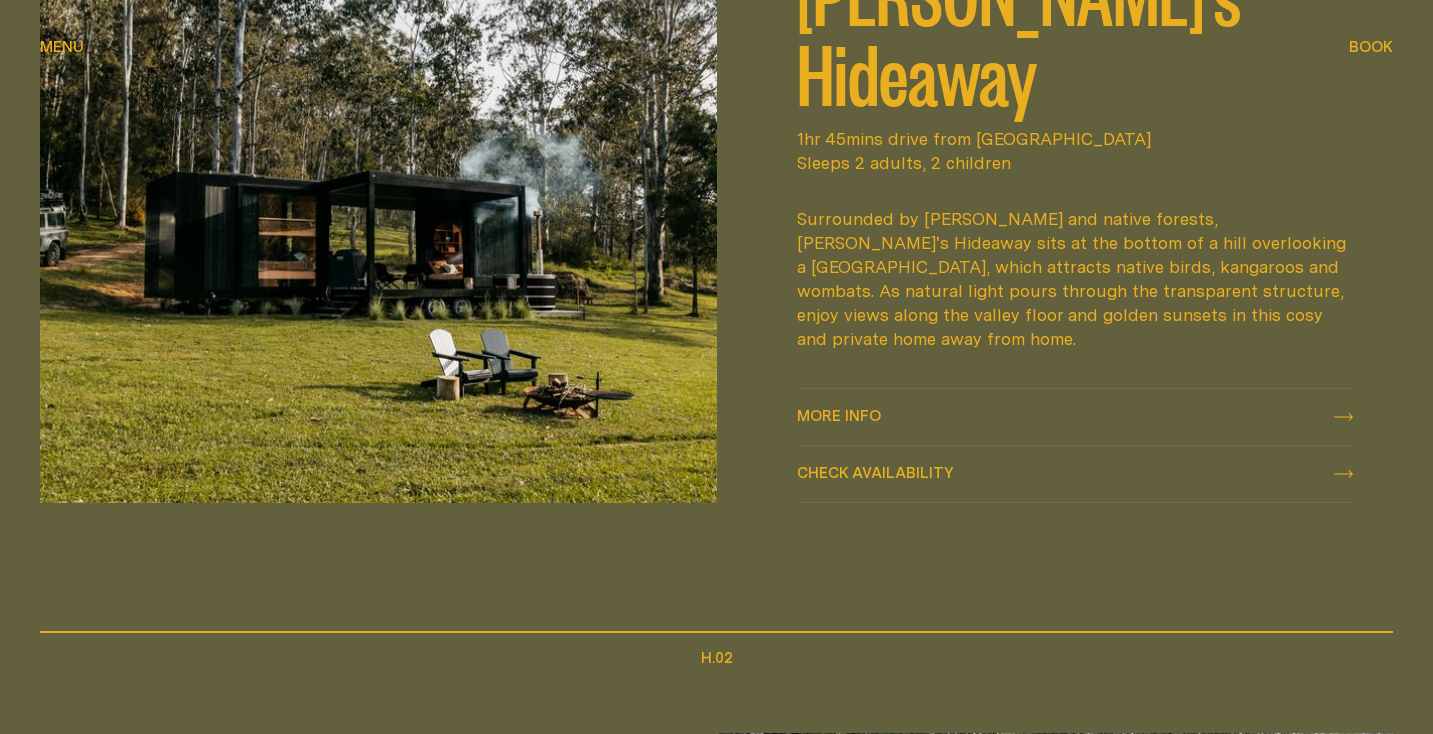 click on "Check availability" at bounding box center [875, 472] 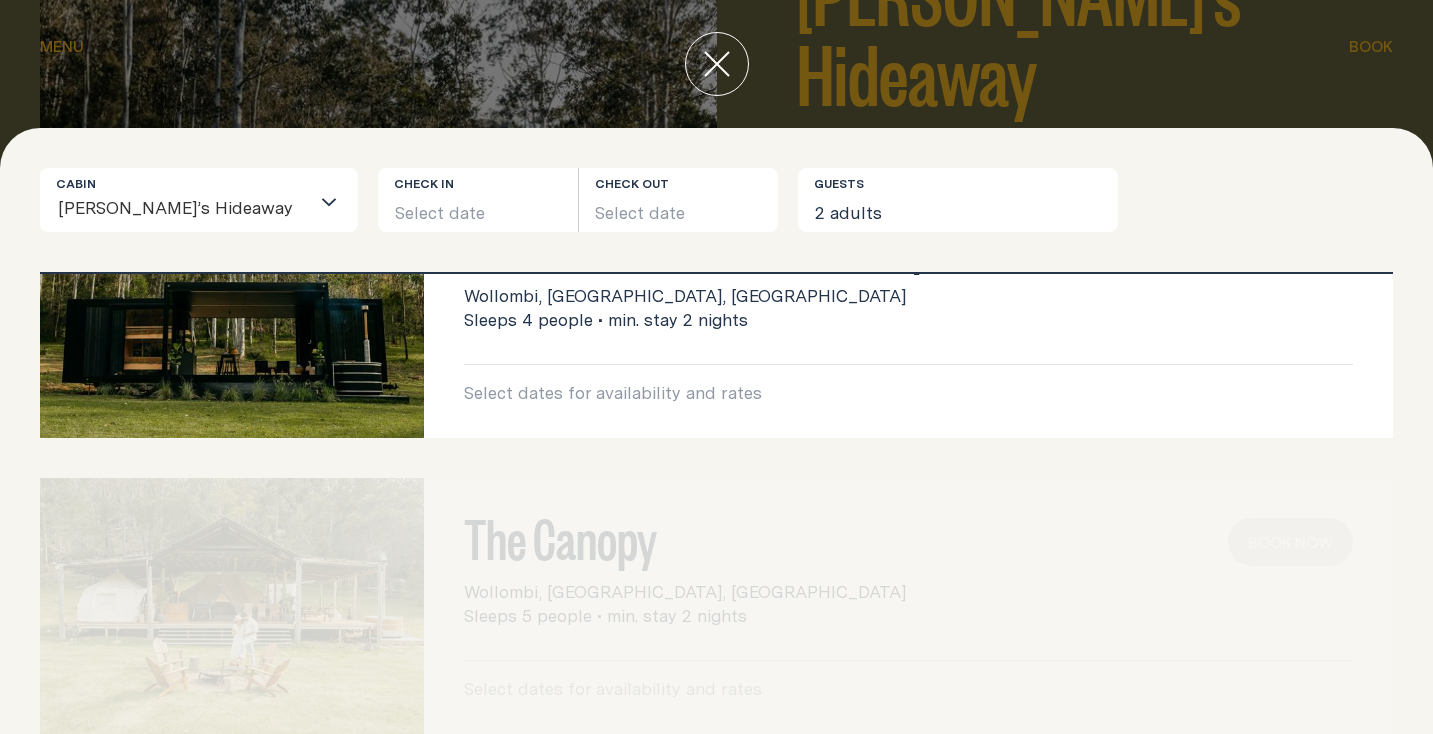 scroll, scrollTop: 0, scrollLeft: 0, axis: both 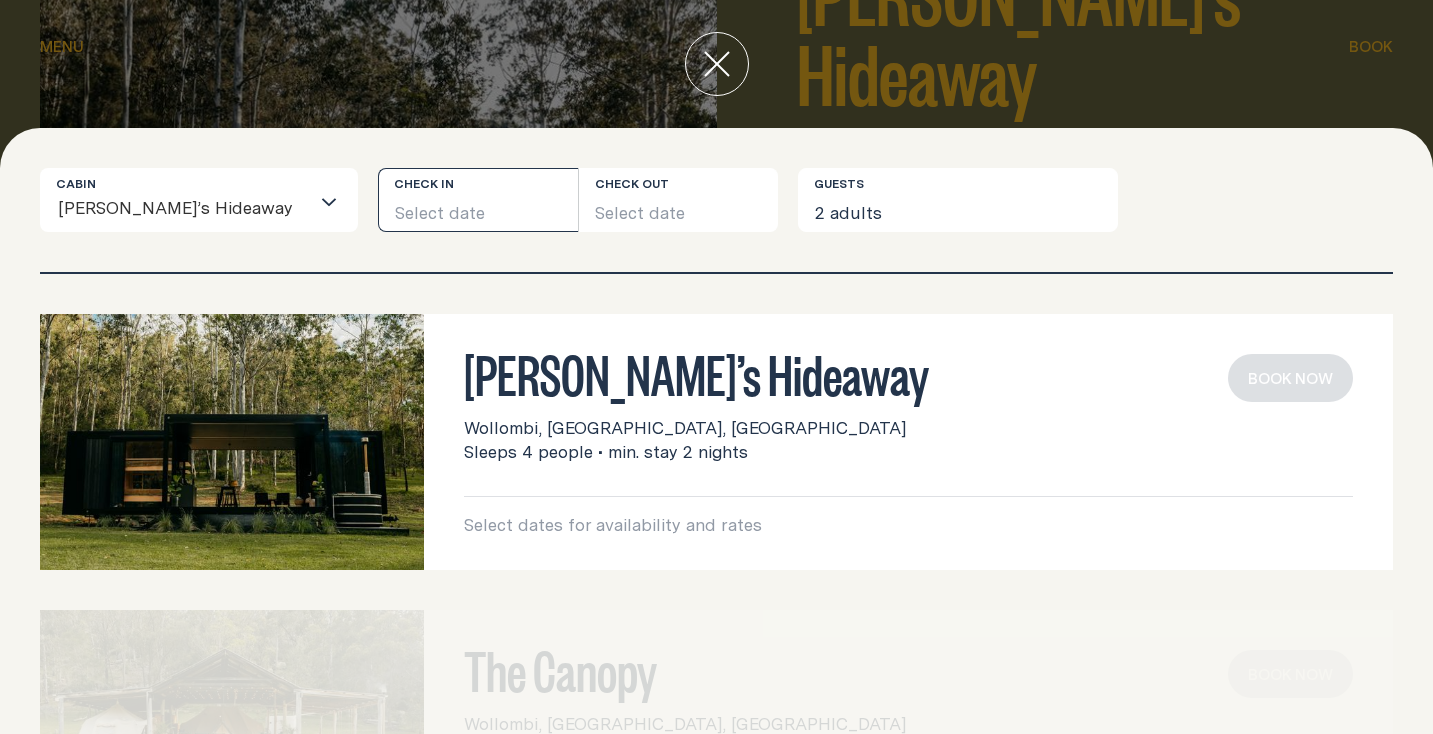 click on "Select date" at bounding box center (478, 200) 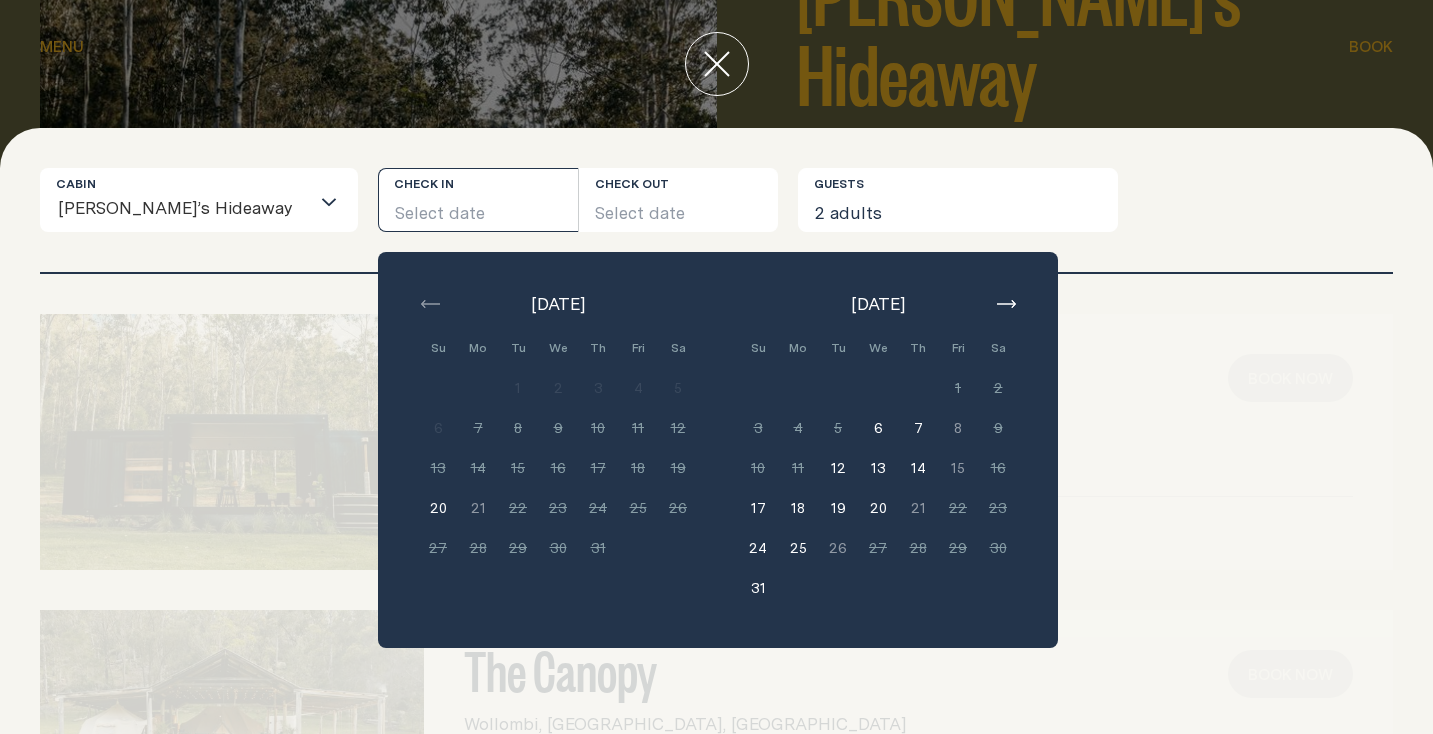 click at bounding box center (1006, 304) 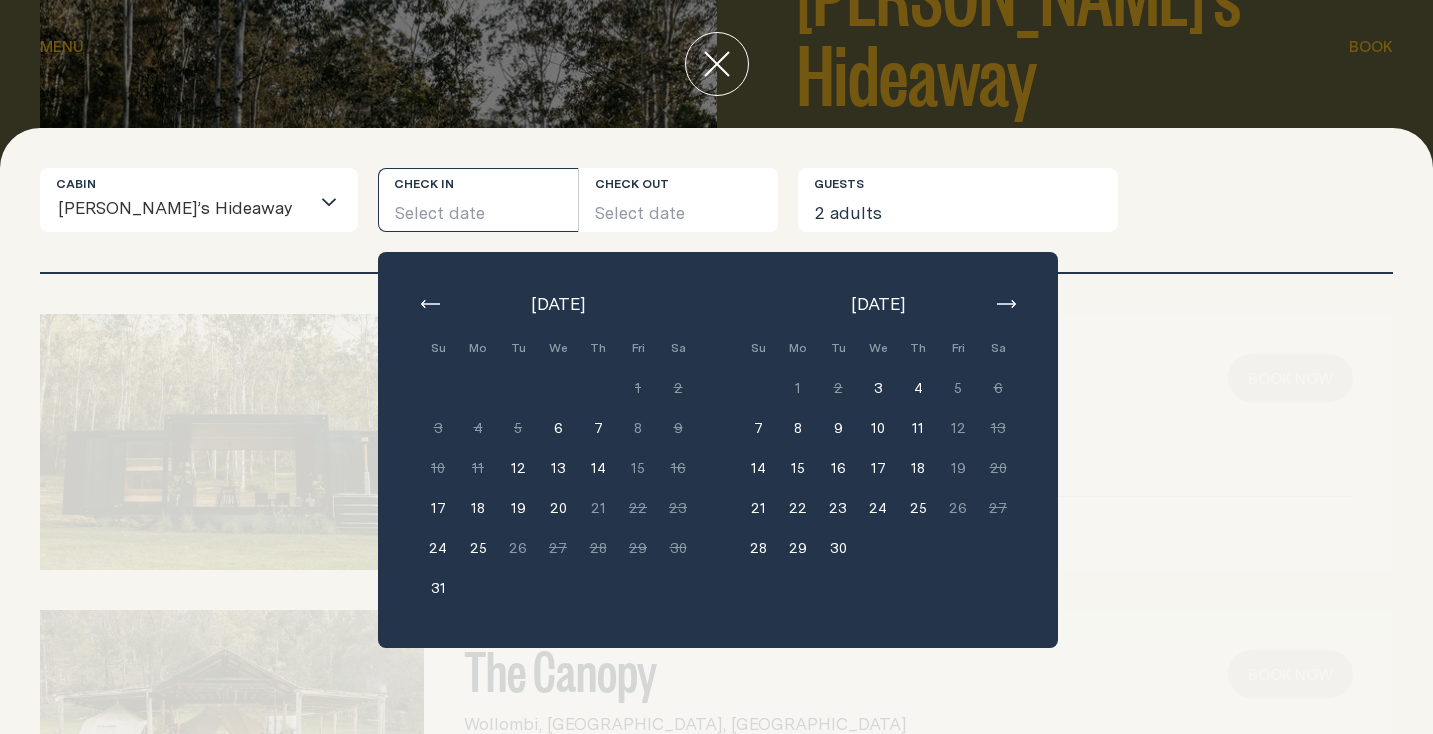 click on "Billy’s Hideaway
Wollombi, Lower Hunter, NSW
Sleeps
4
people • min. stay 2 nights
Select dates for availability and rates
Book now" at bounding box center [716, 442] 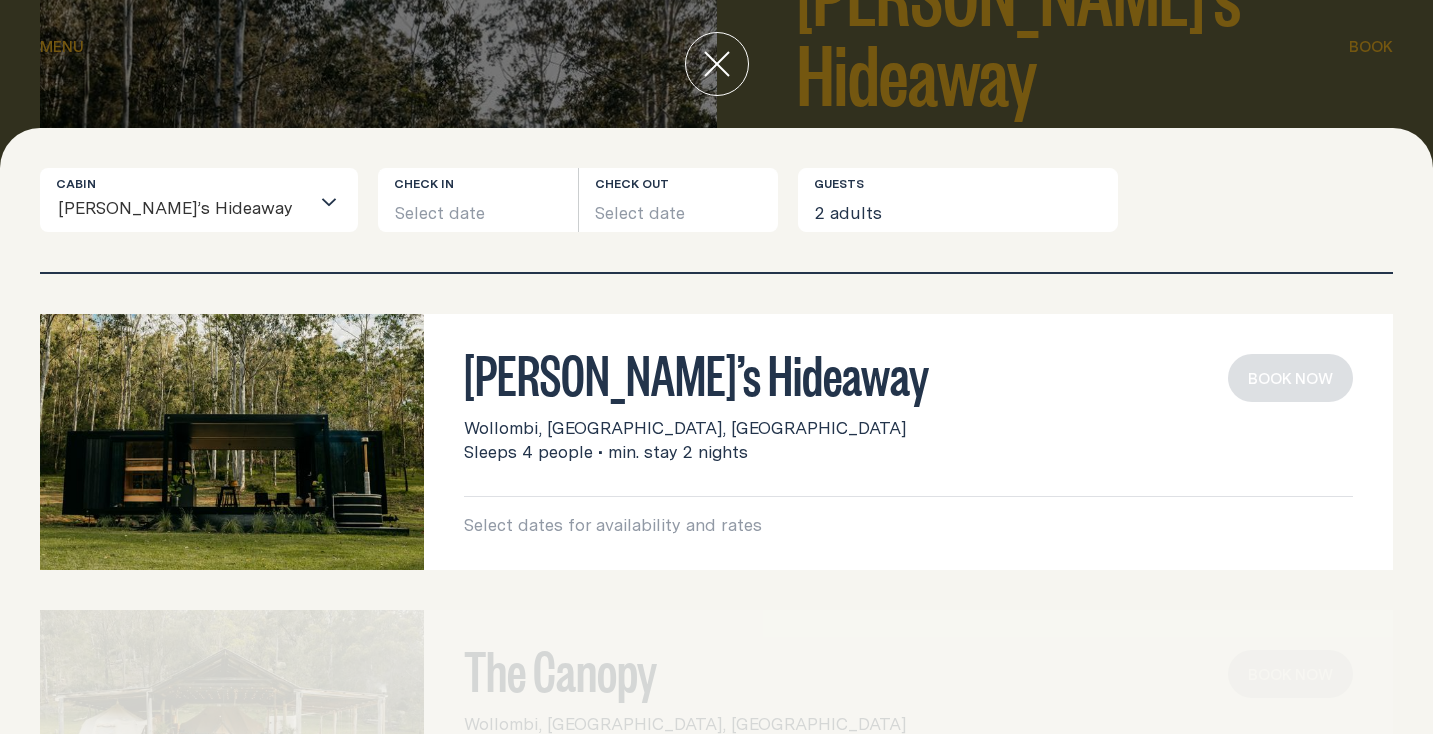 click on "Loading..." at bounding box center [333, 200] 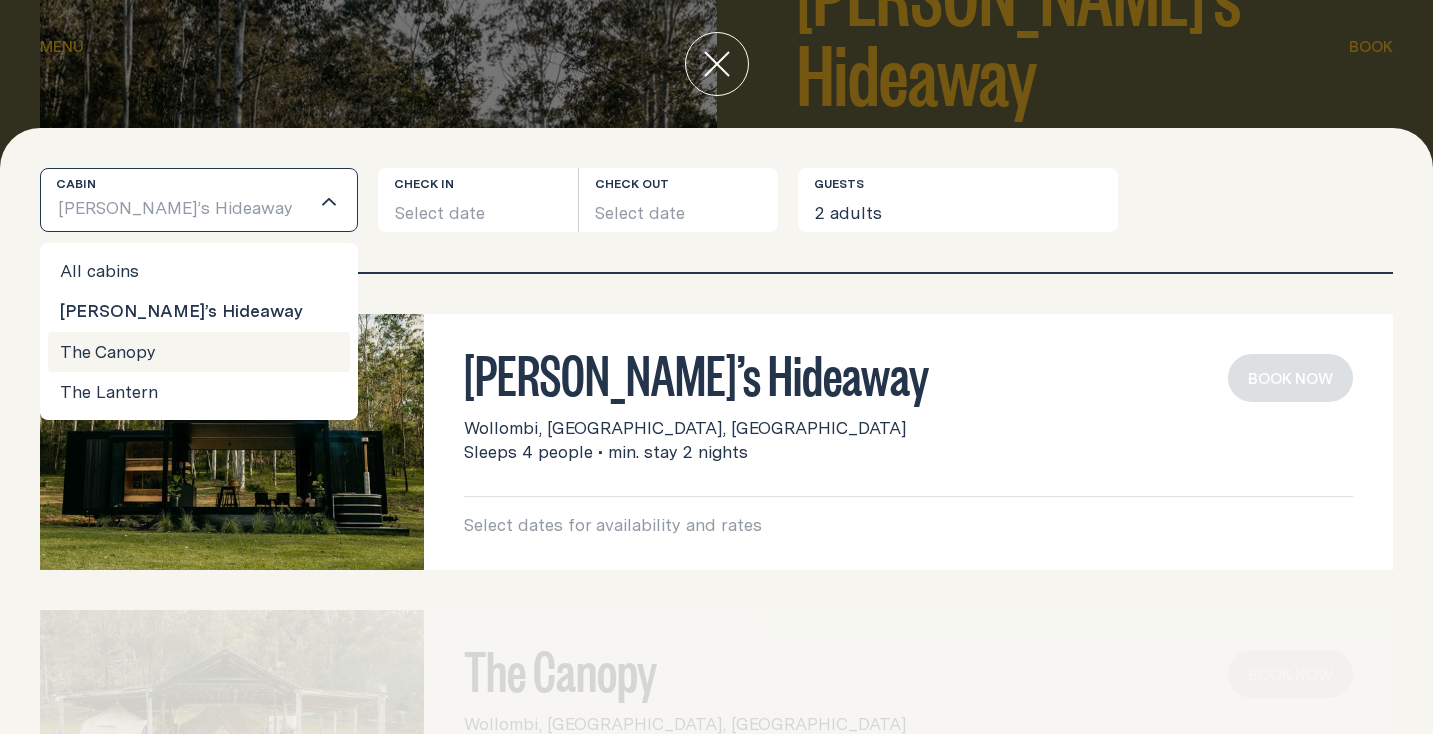 click on "The Canopy" at bounding box center (199, 352) 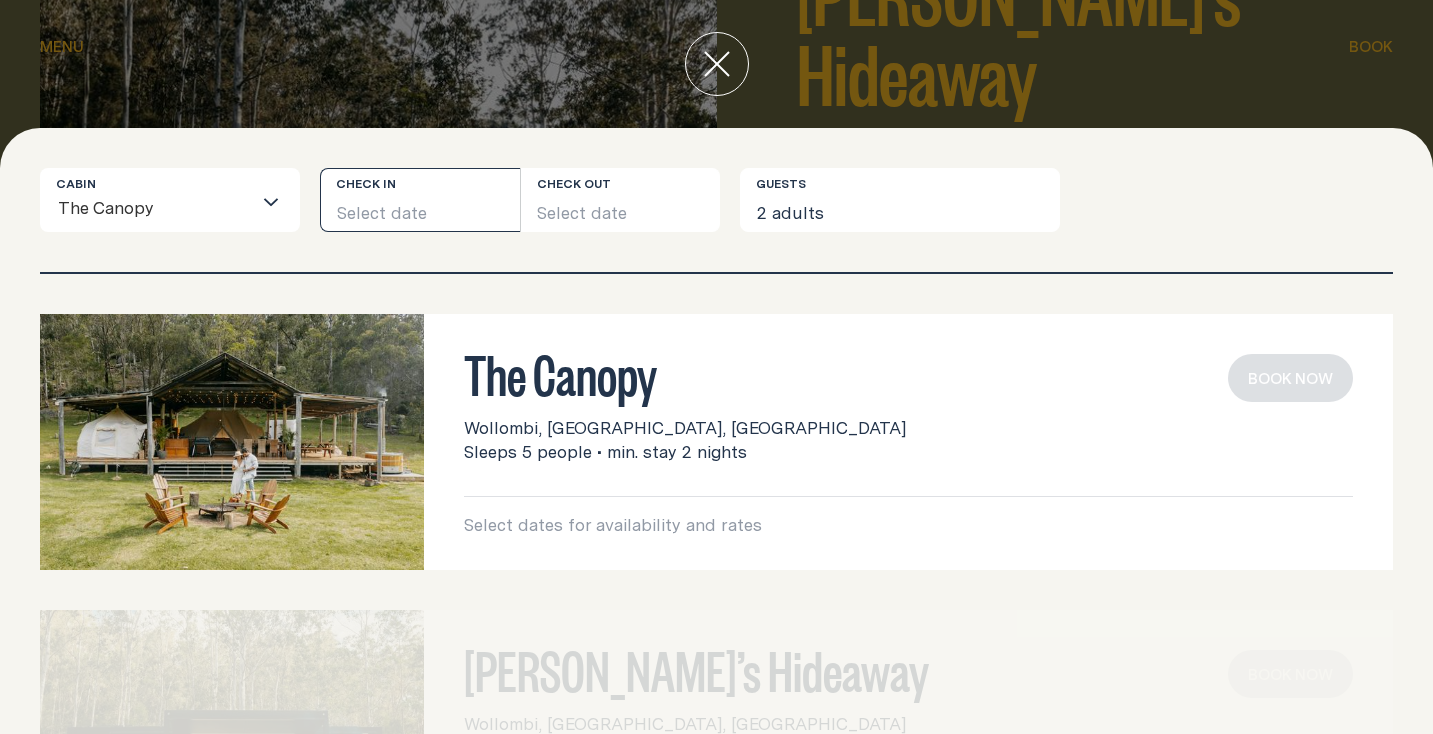 click on "Select date" at bounding box center [420, 200] 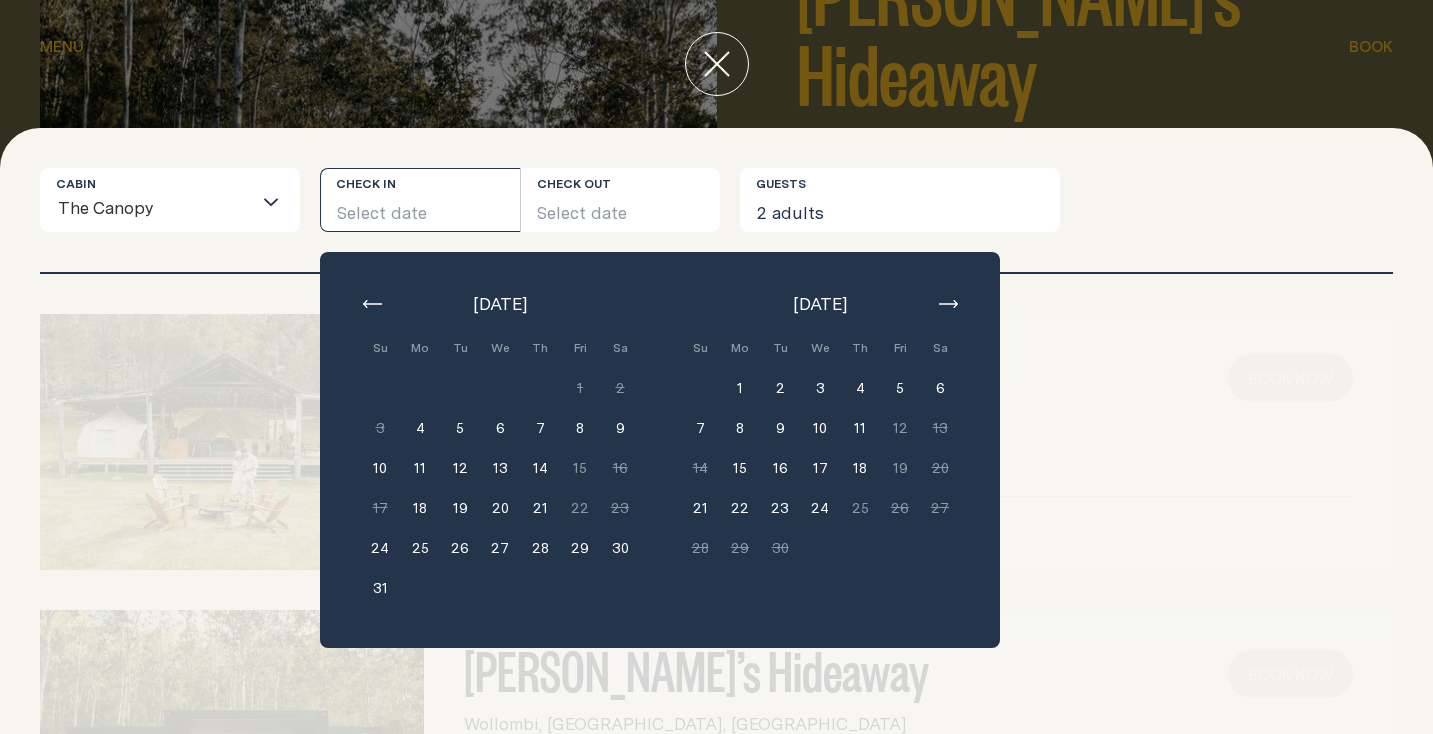 click on "8" at bounding box center (580, 428) 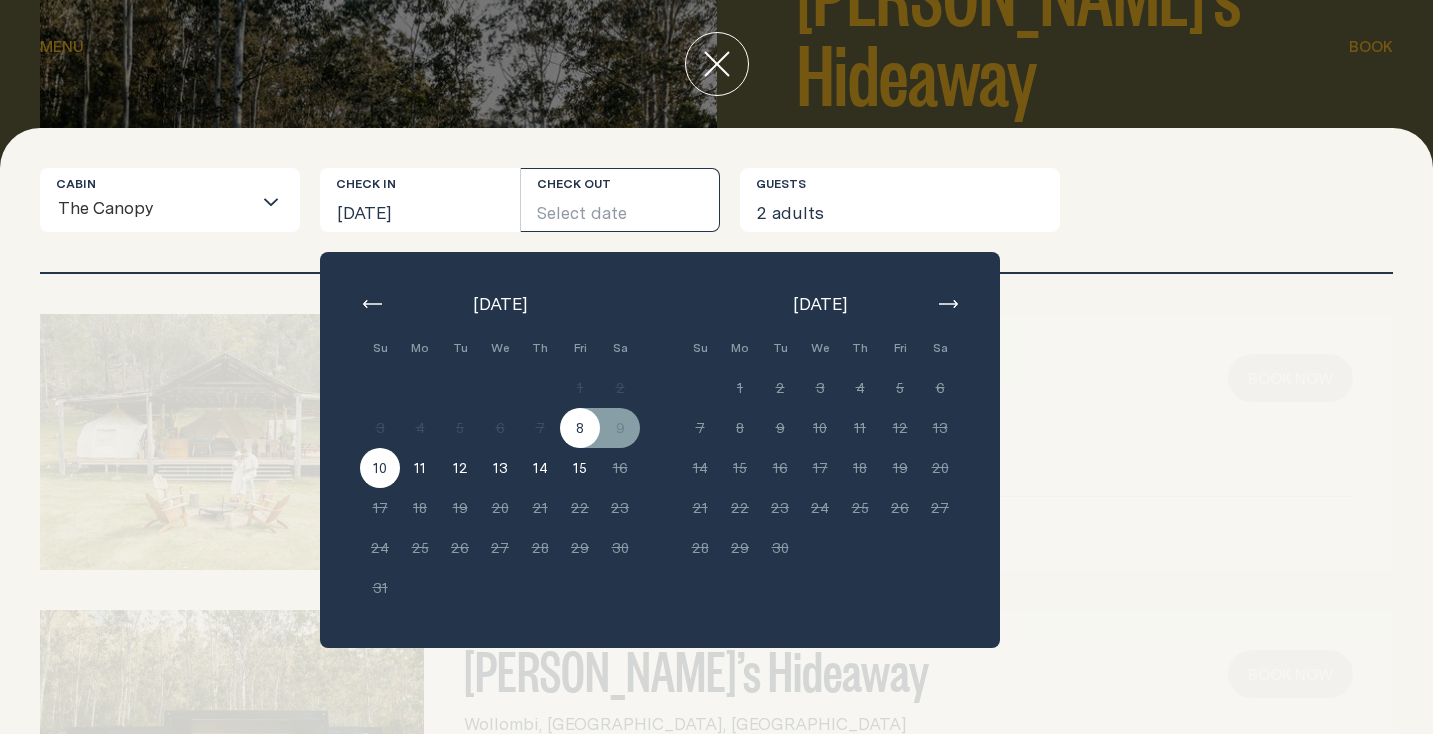 click on "10" at bounding box center [380, 468] 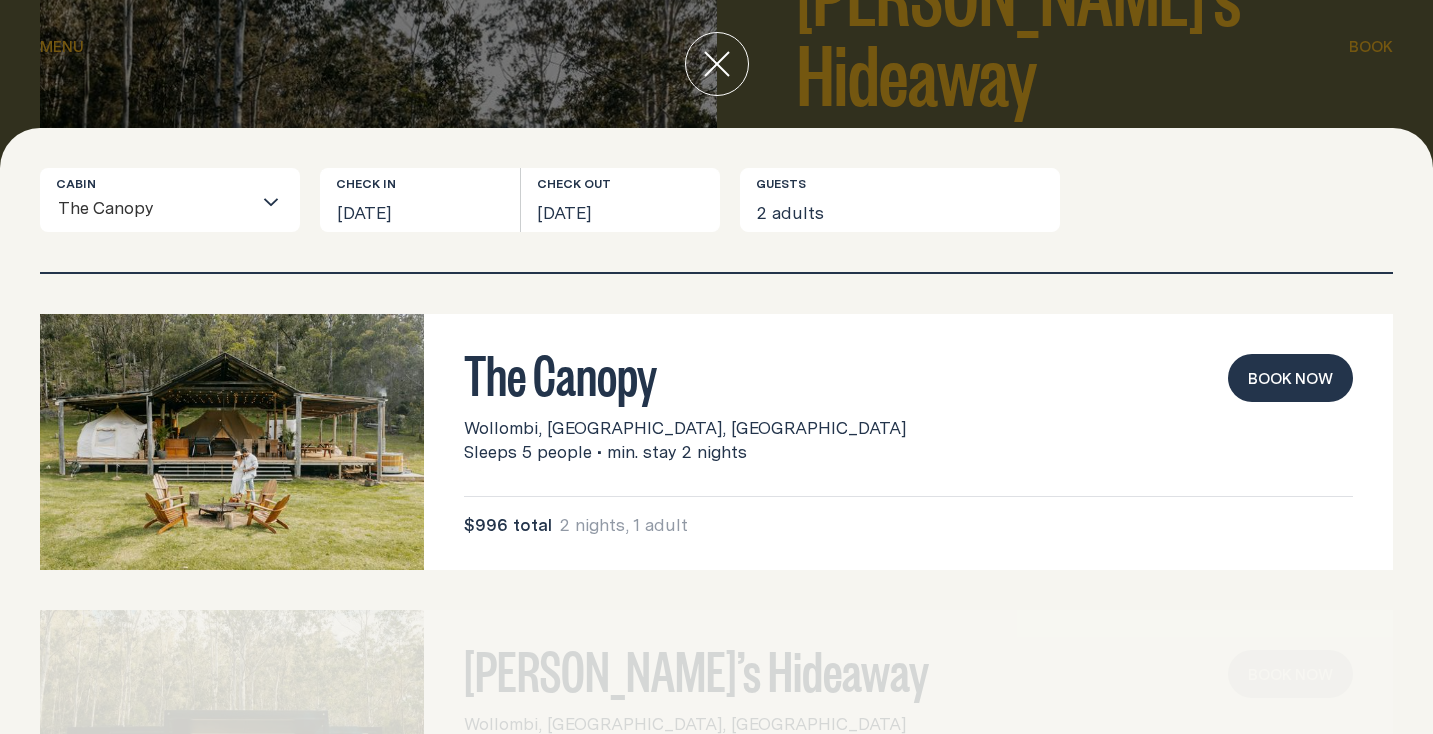 click 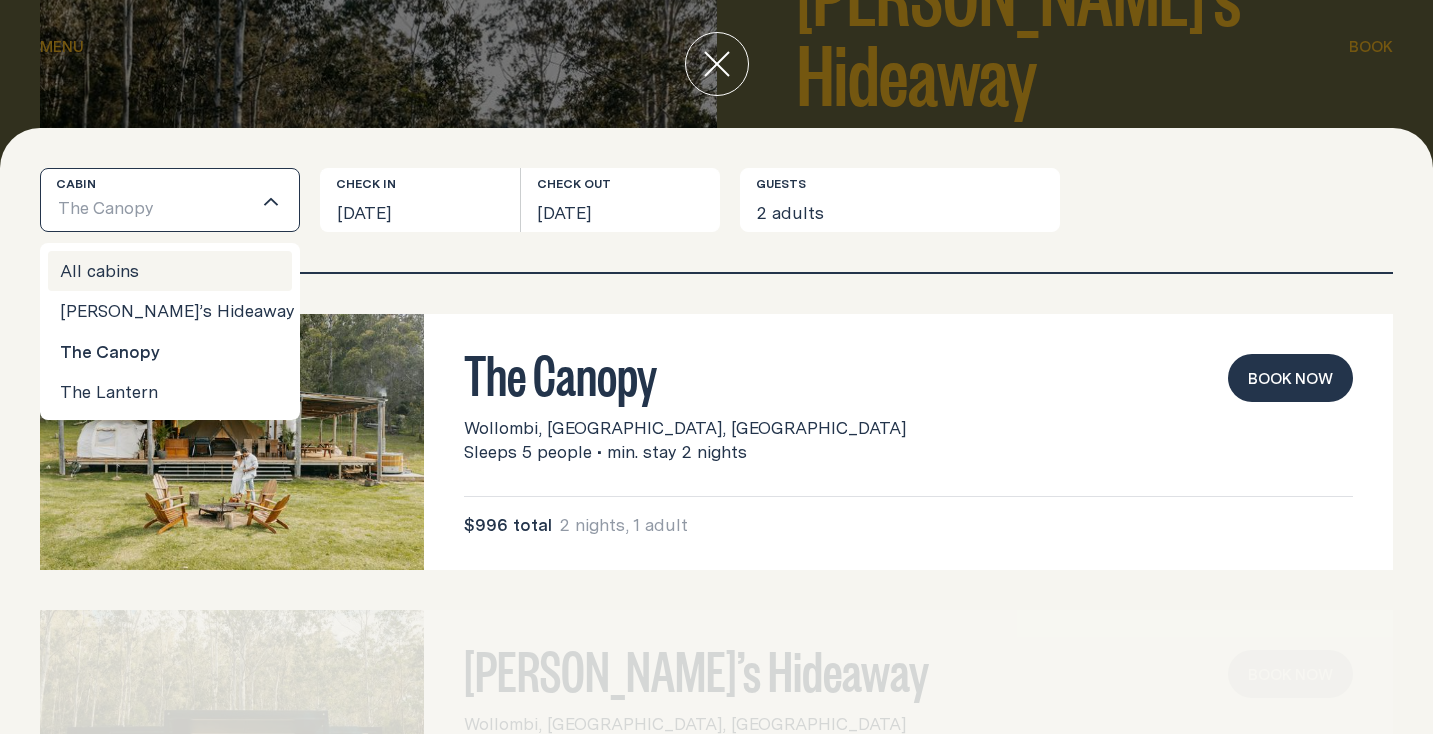 click on "All cabins" at bounding box center (170, 271) 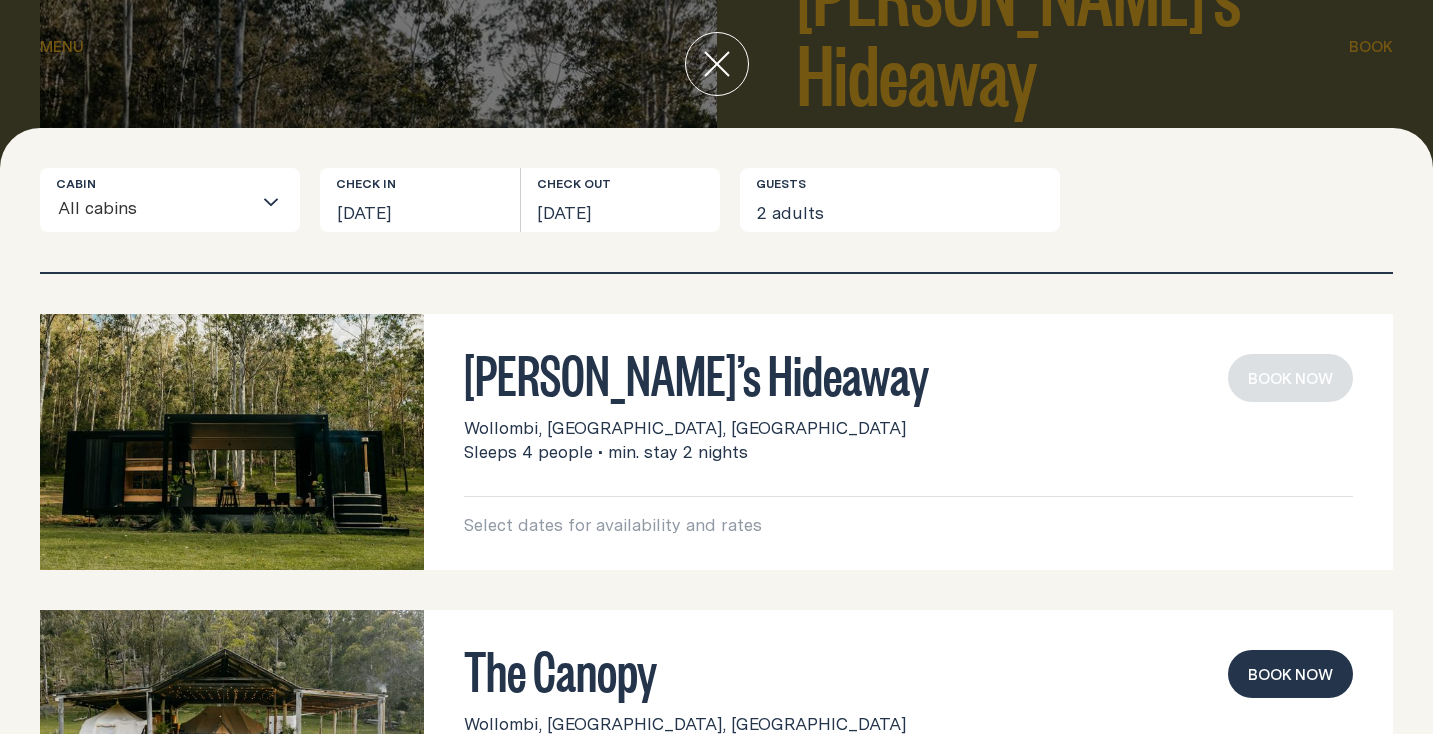 click on "Fri, 8 Aug 2025" at bounding box center (420, 200) 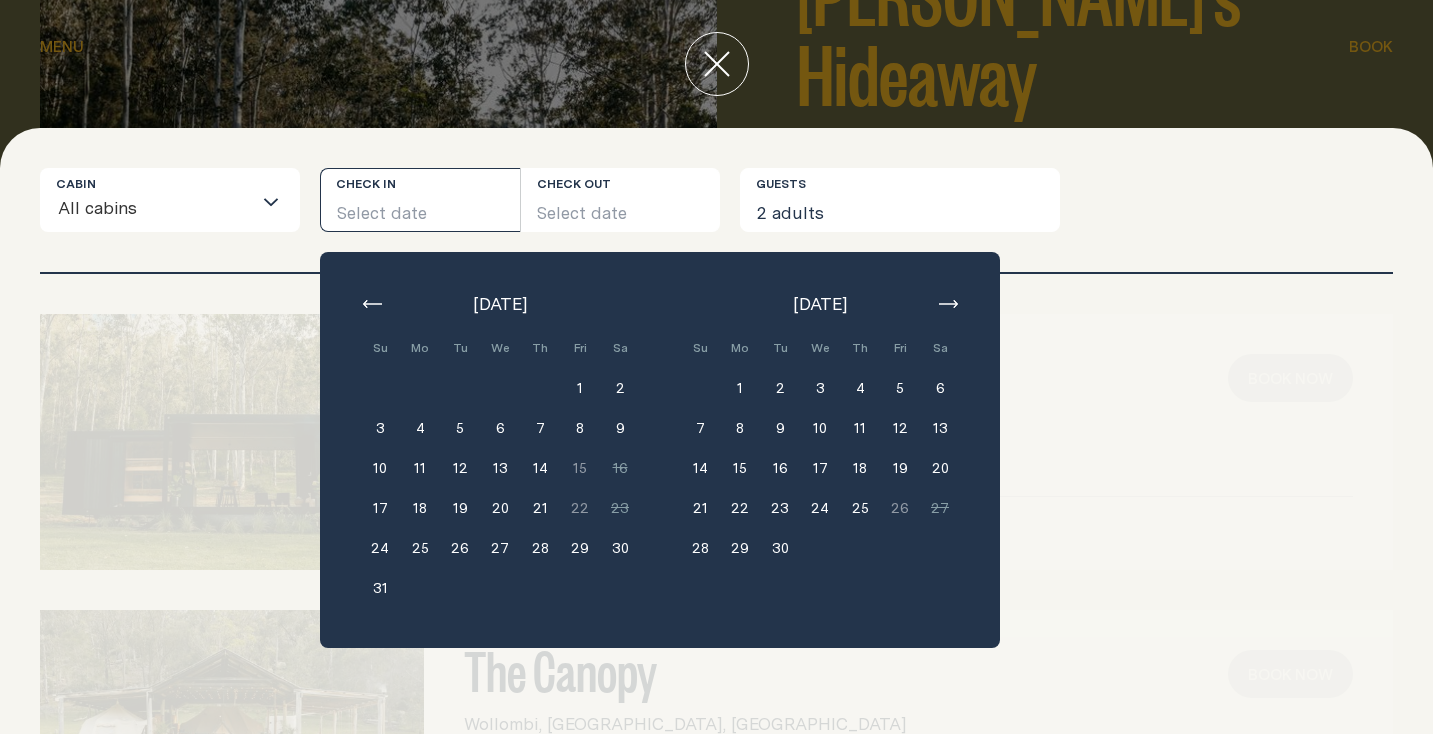click on "8" at bounding box center [580, 428] 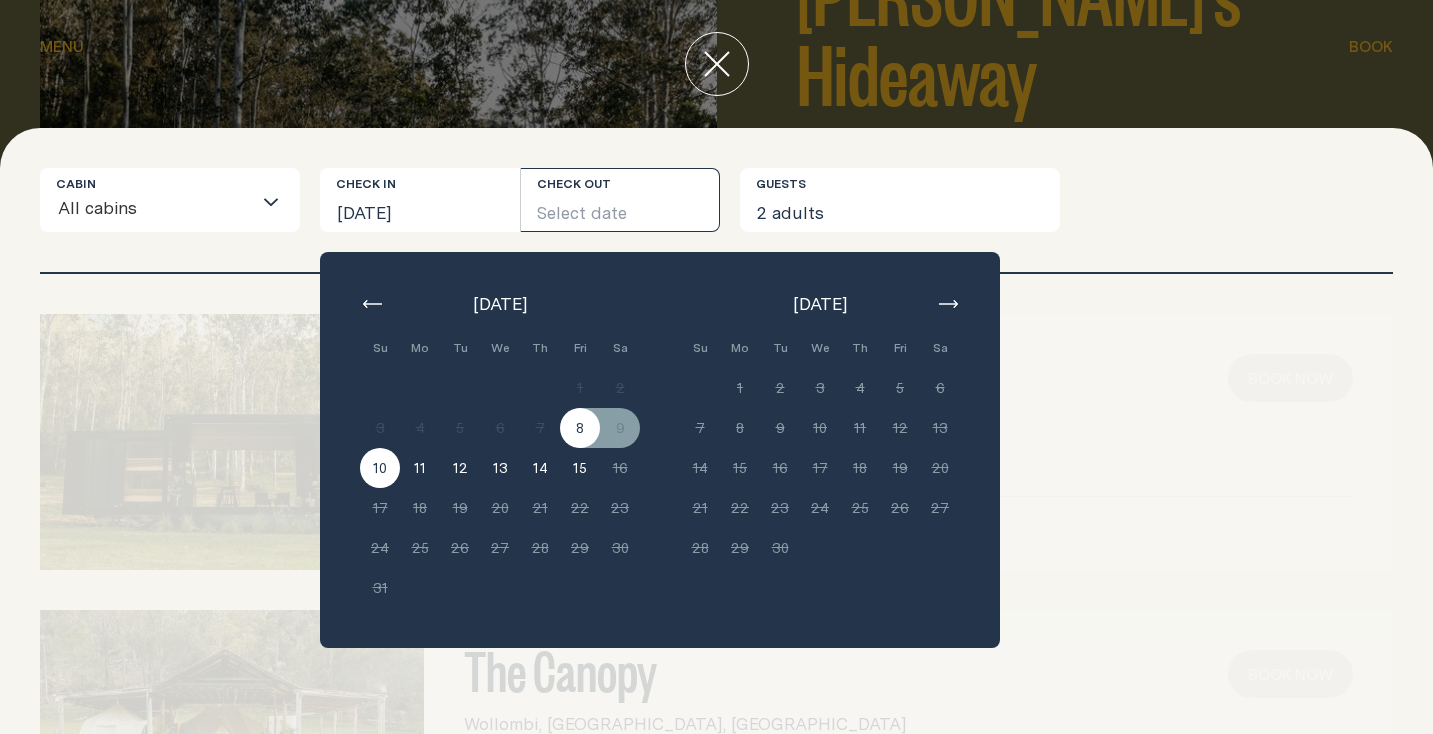 click on "10" at bounding box center (380, 468) 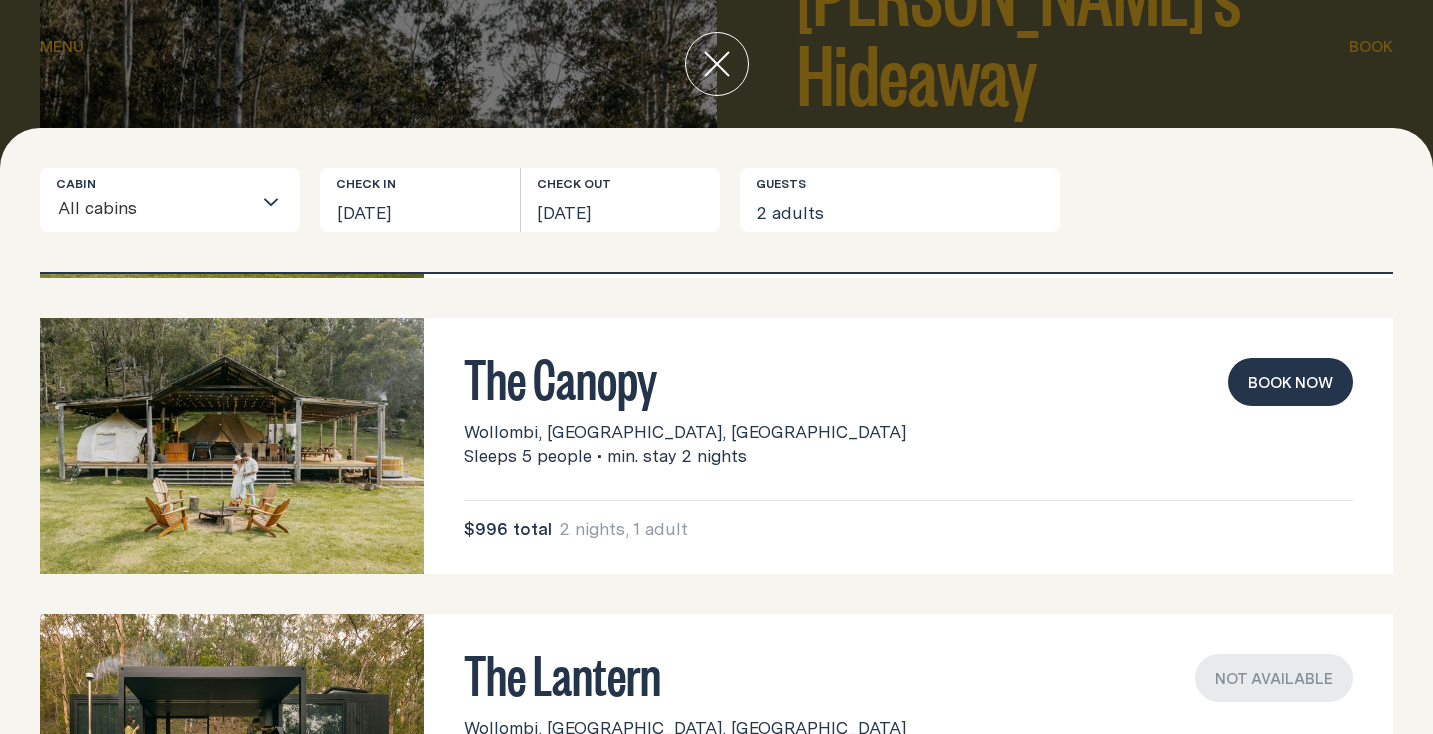 scroll, scrollTop: 468, scrollLeft: 0, axis: vertical 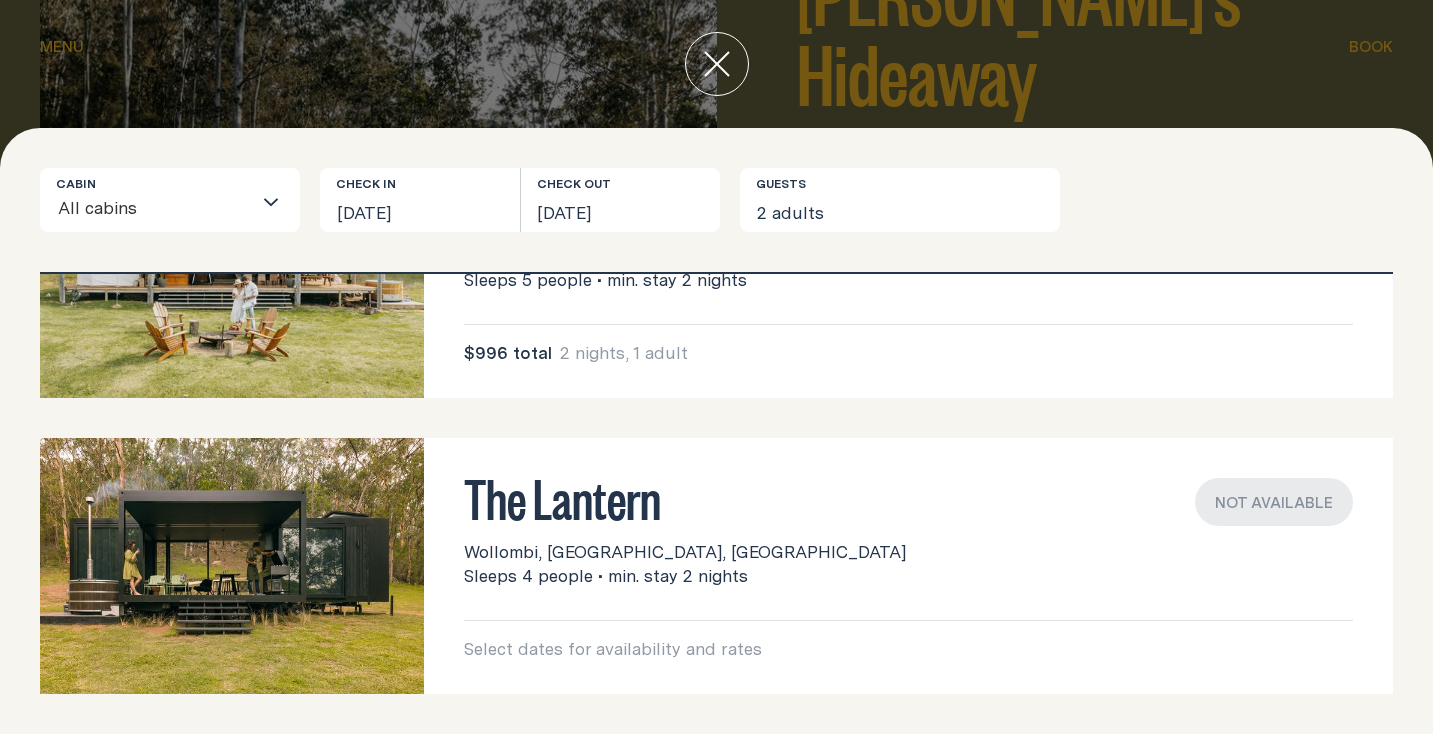 click at bounding box center [232, 566] 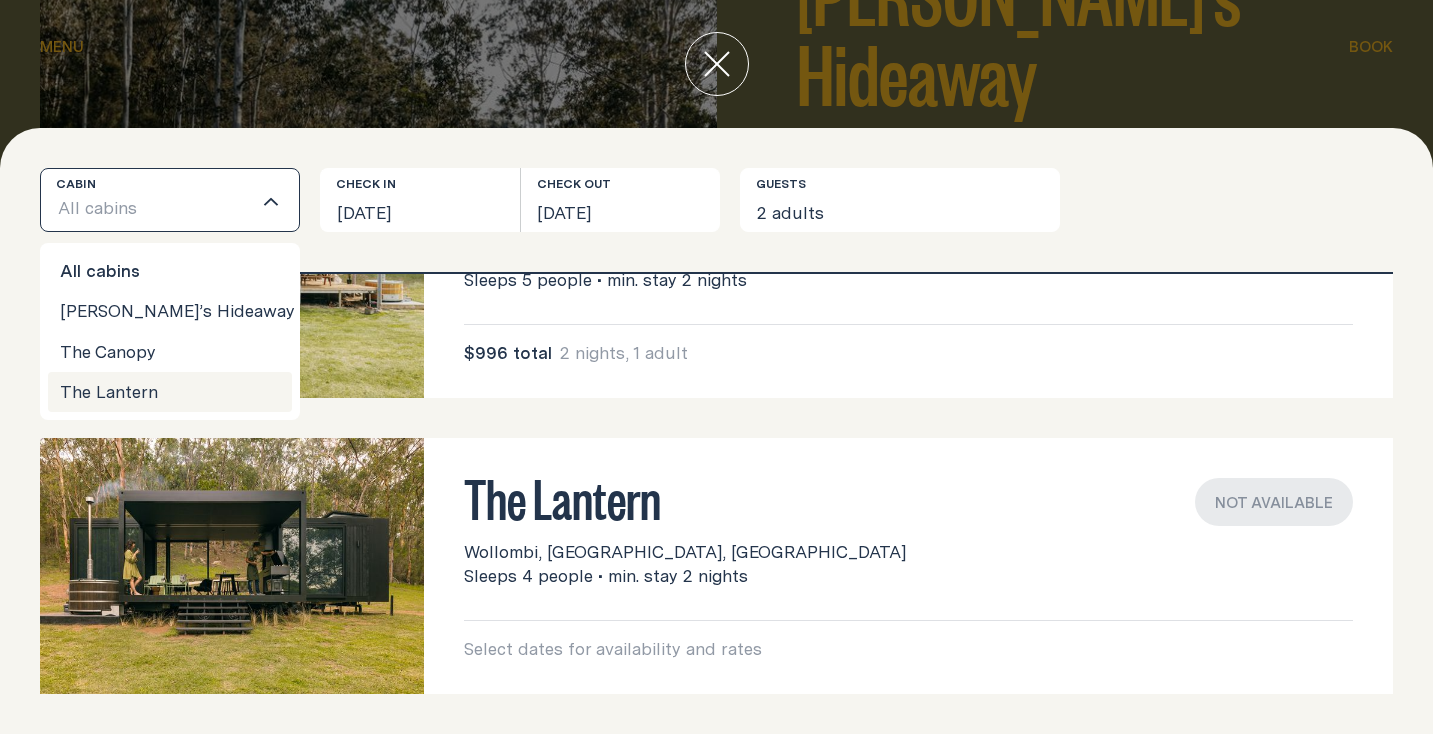 click on "The Lantern" at bounding box center (170, 392) 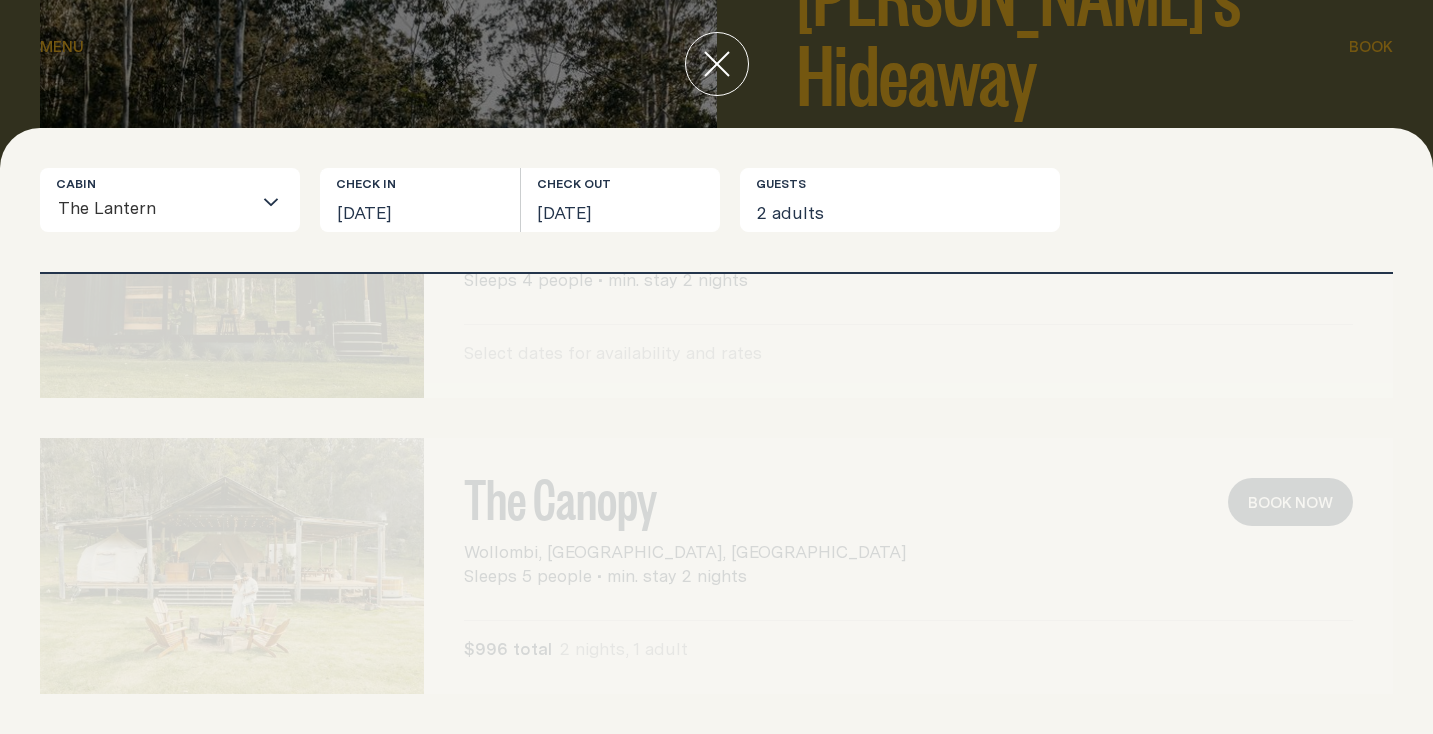 click on "Fri, 8 Aug 2025" at bounding box center (420, 200) 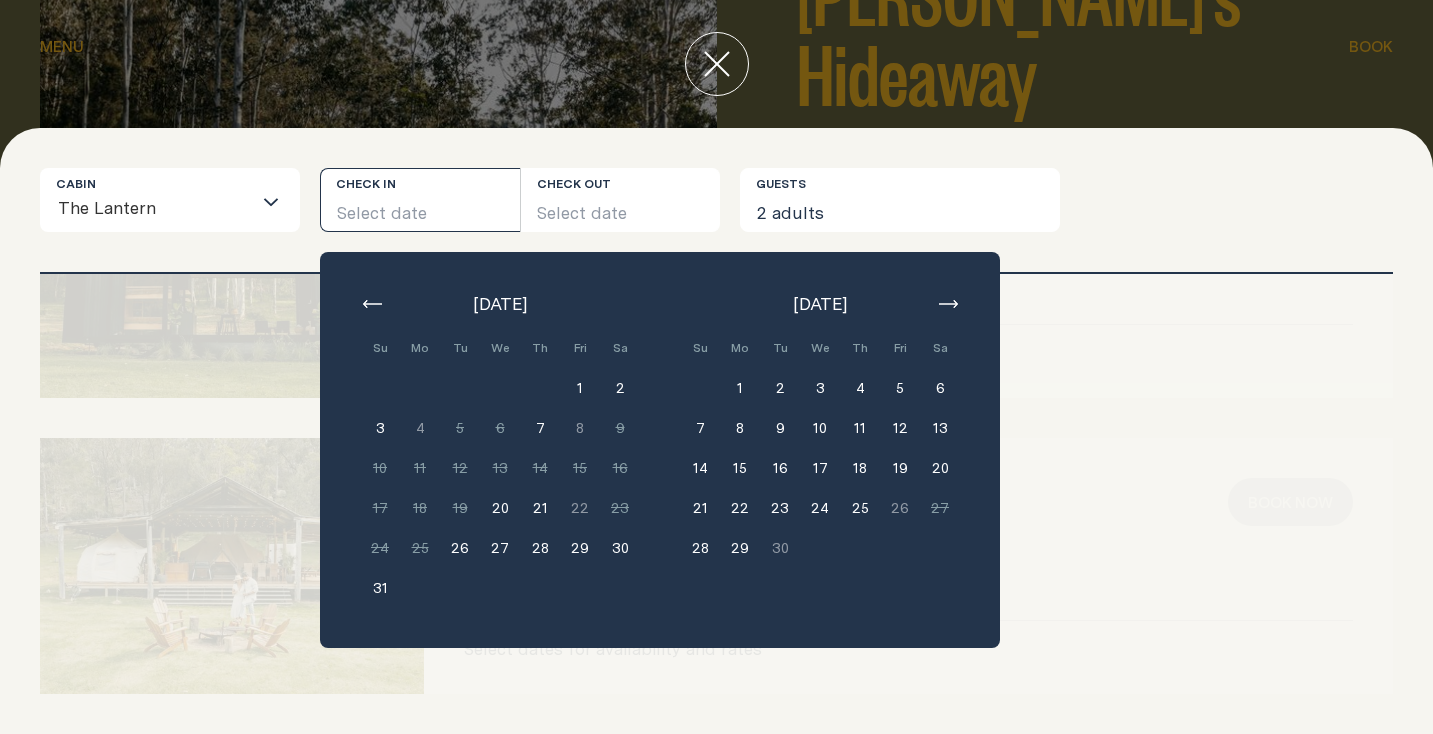 click on "29" at bounding box center [580, 548] 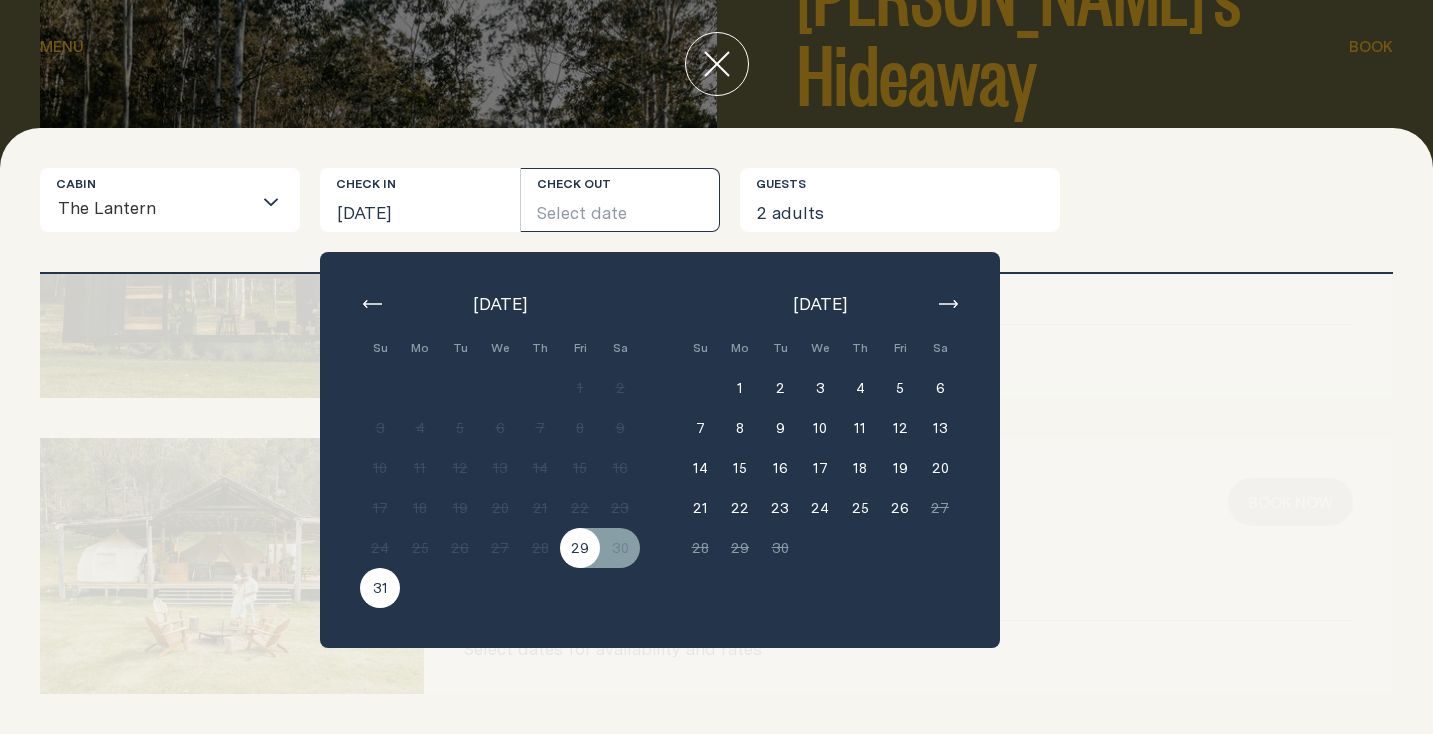 click on "31" at bounding box center [380, 588] 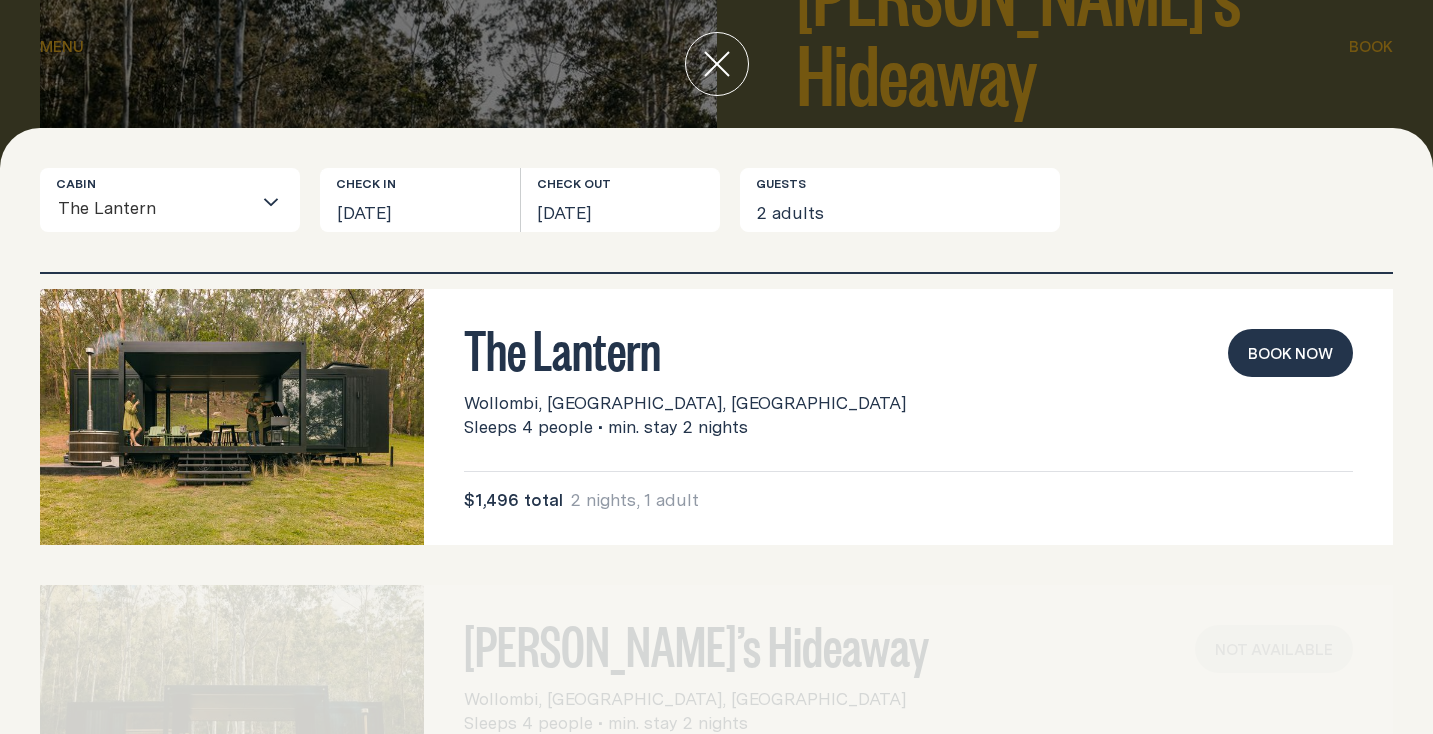 scroll, scrollTop: 15, scrollLeft: 0, axis: vertical 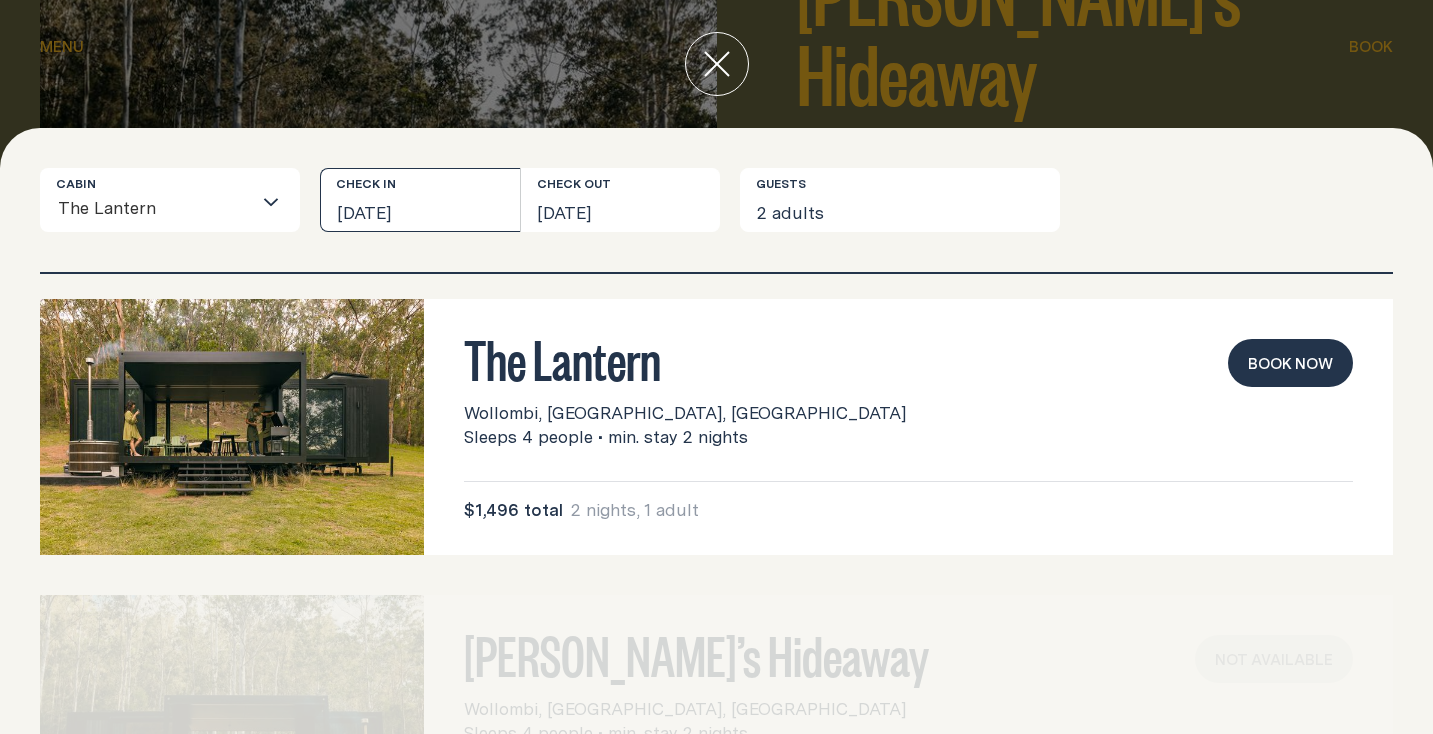 click on "Fri, 29 Aug 2025" at bounding box center [420, 200] 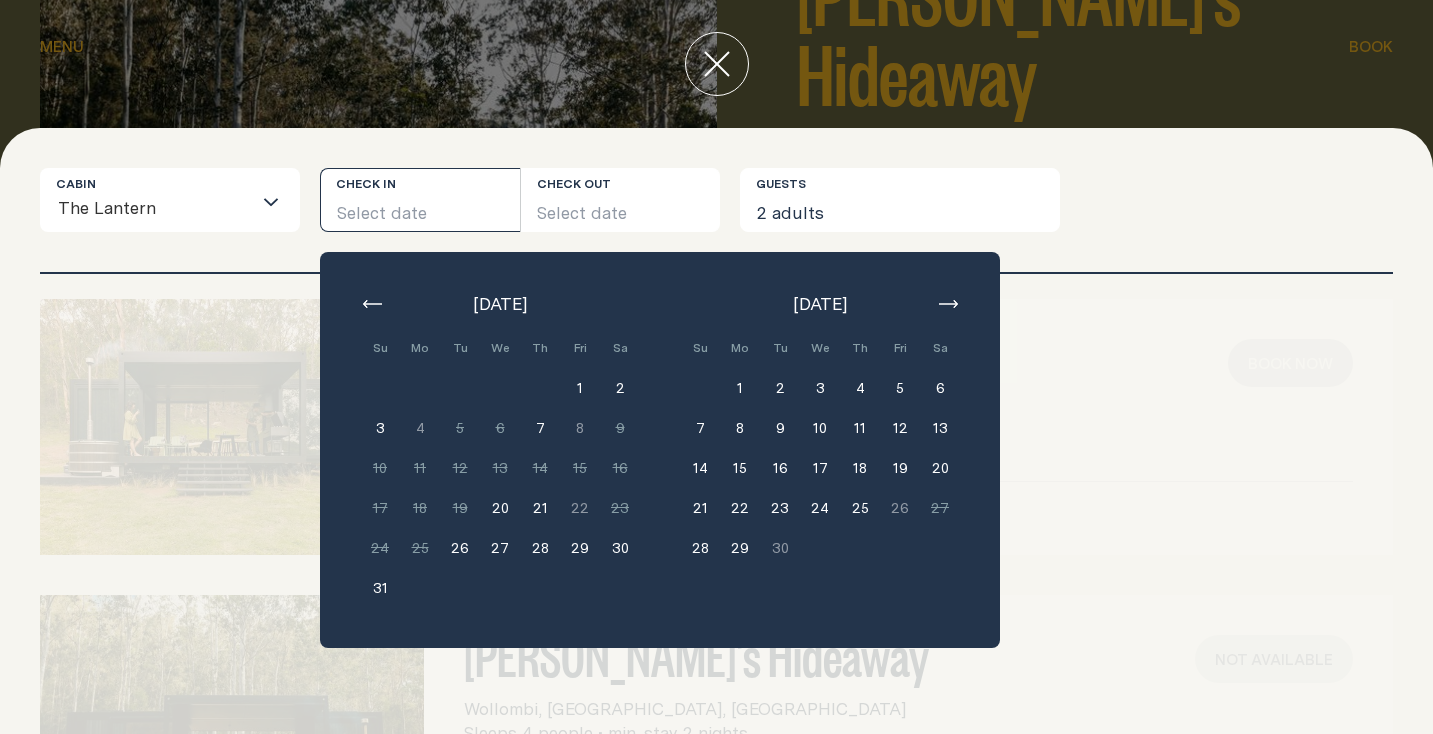 click on "Loading..." at bounding box center (275, 200) 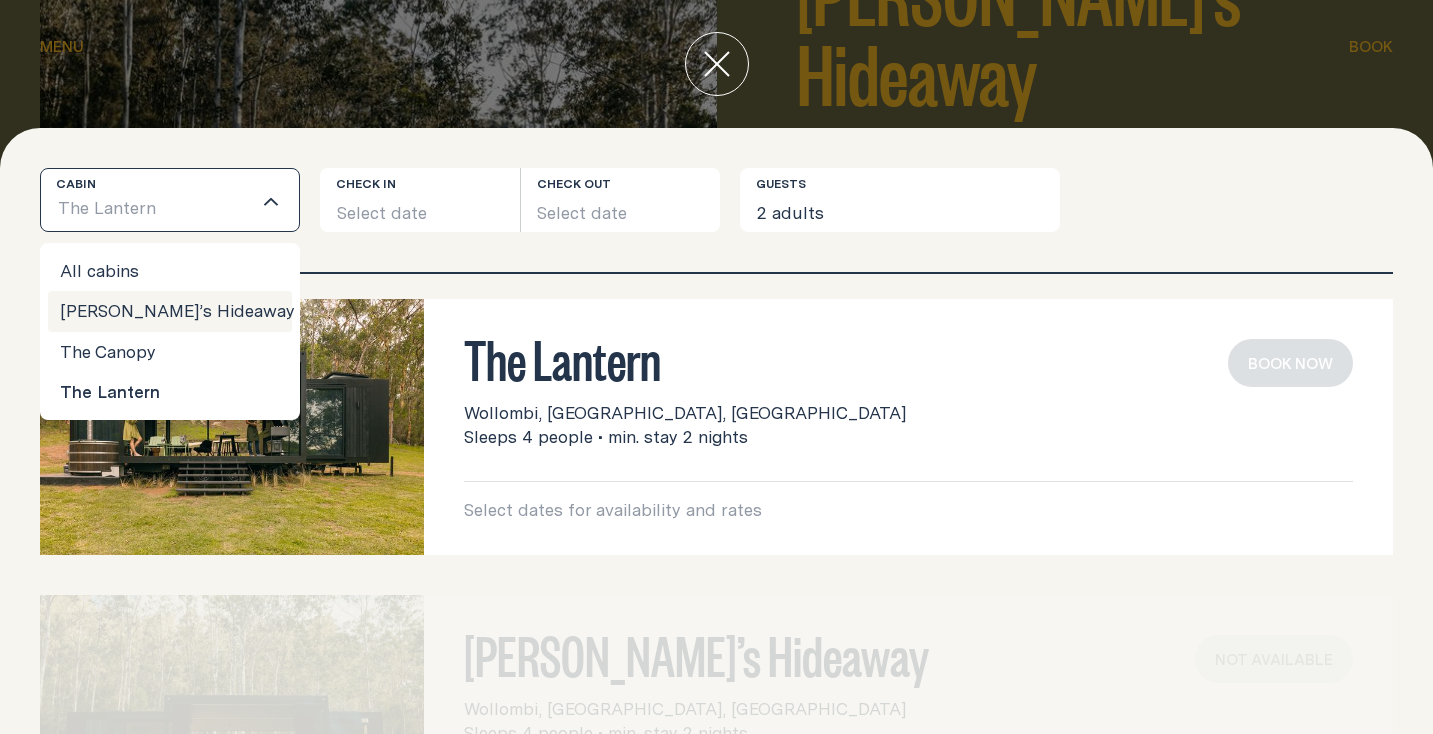 click on "[PERSON_NAME]’s Hideaway" at bounding box center (170, 311) 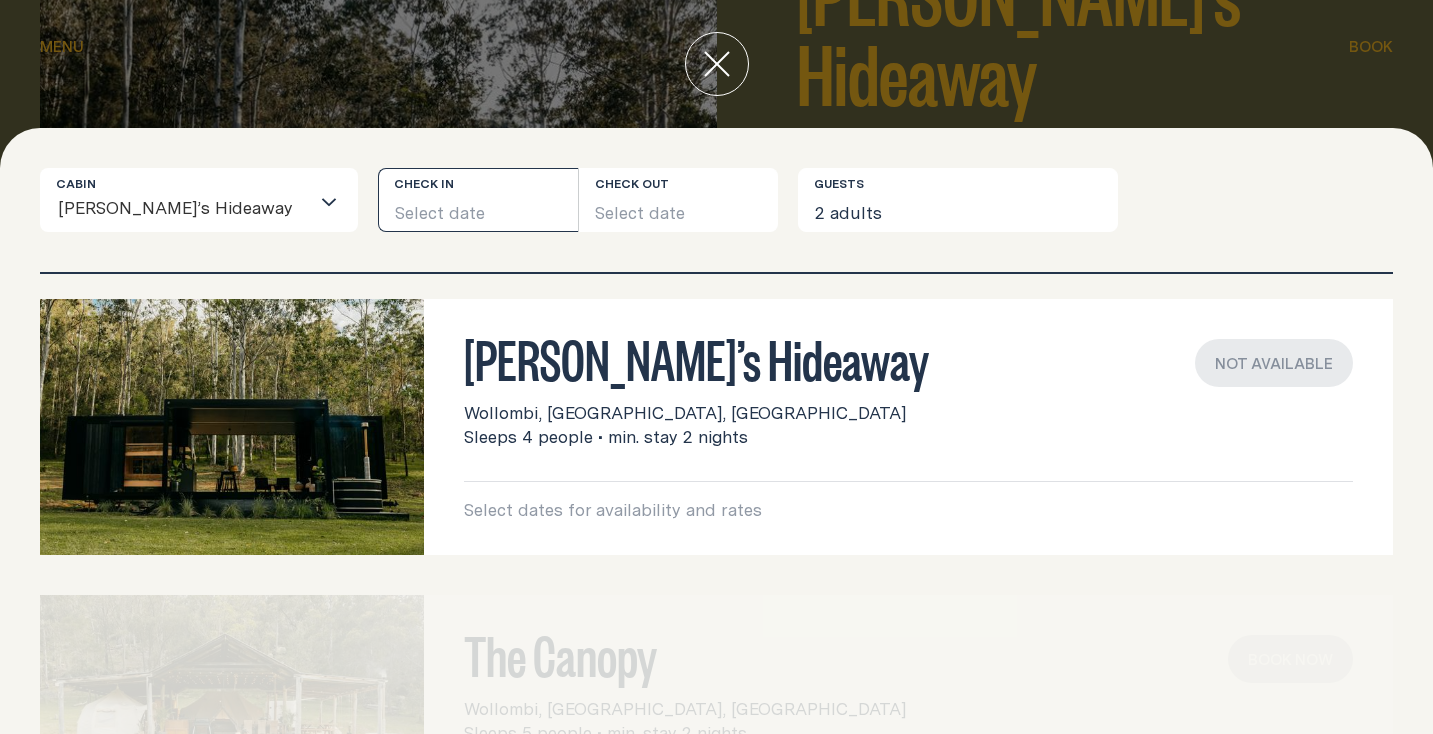 click on "Select date" at bounding box center [478, 200] 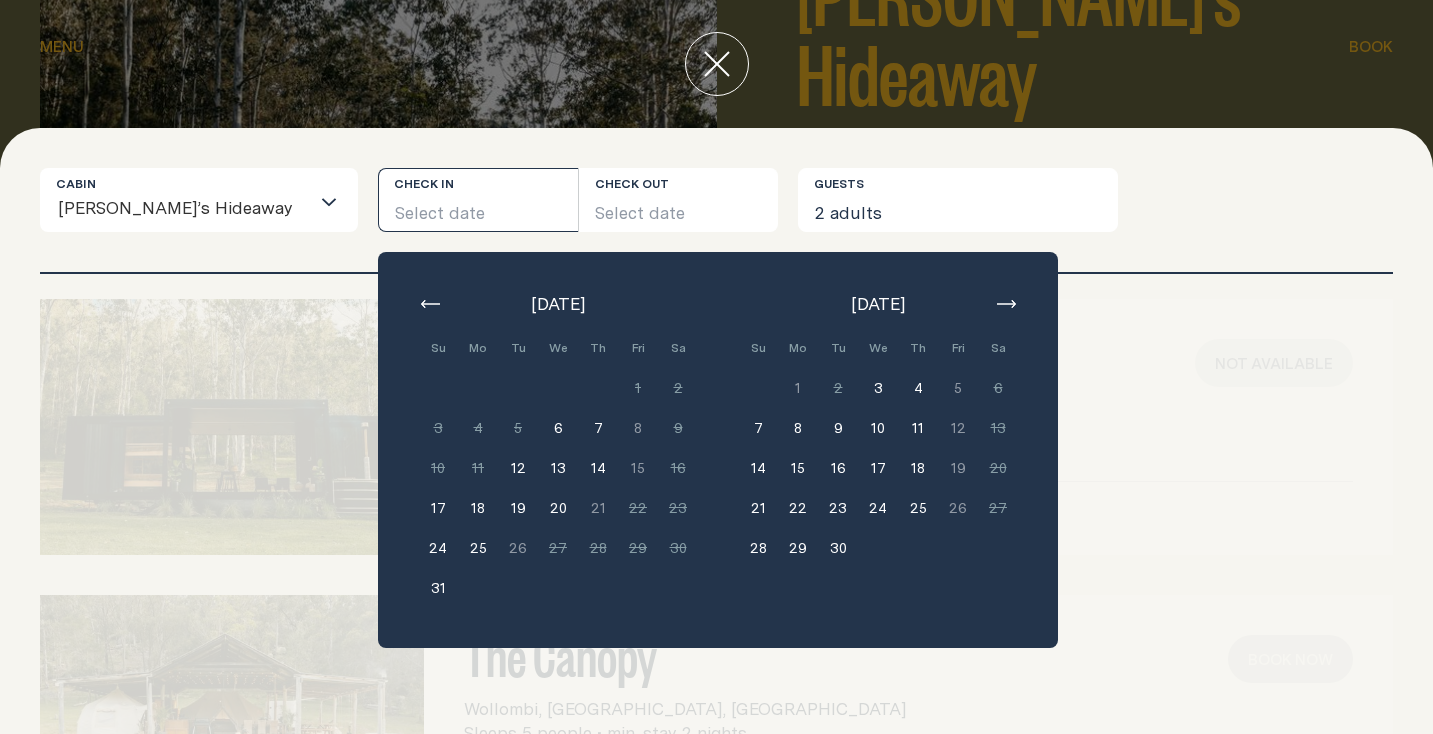click at bounding box center (1006, 304) 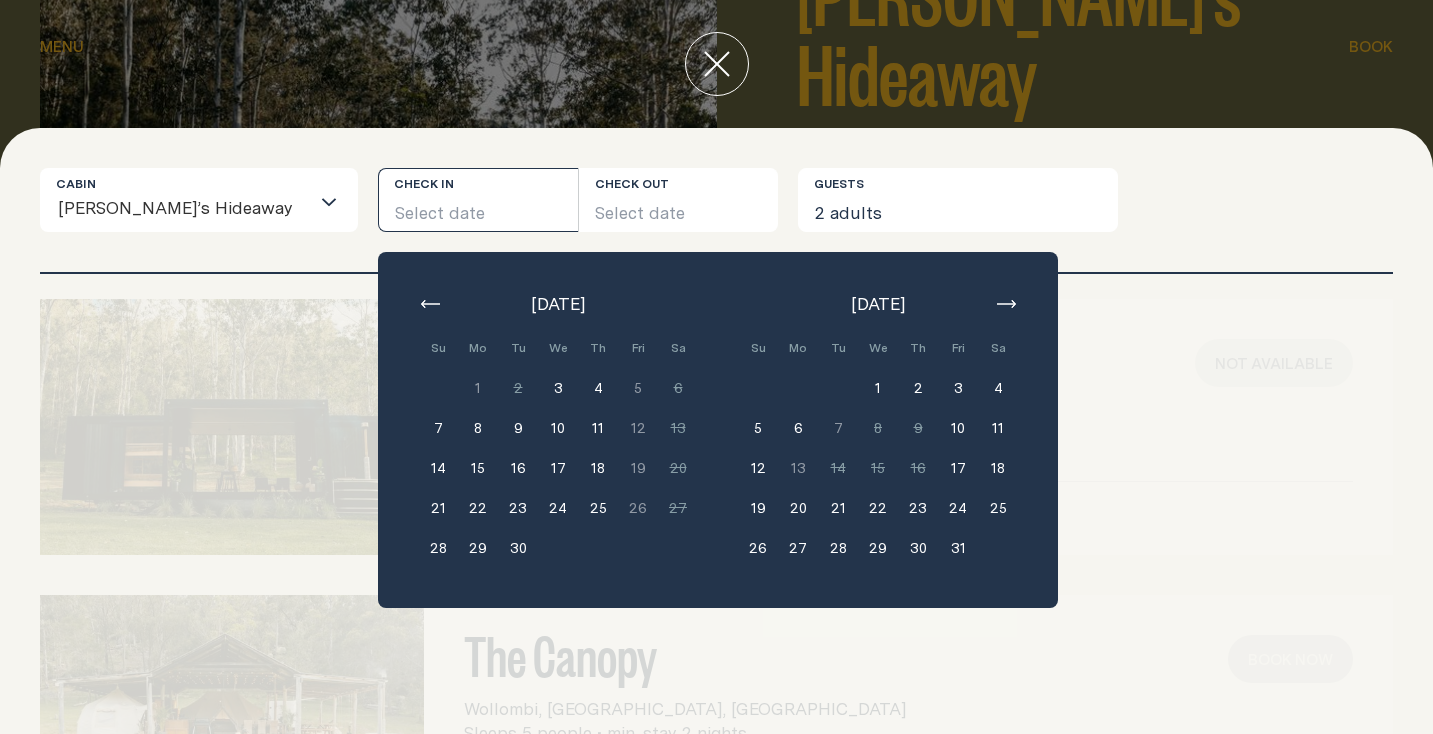 click on "3" at bounding box center (958, 388) 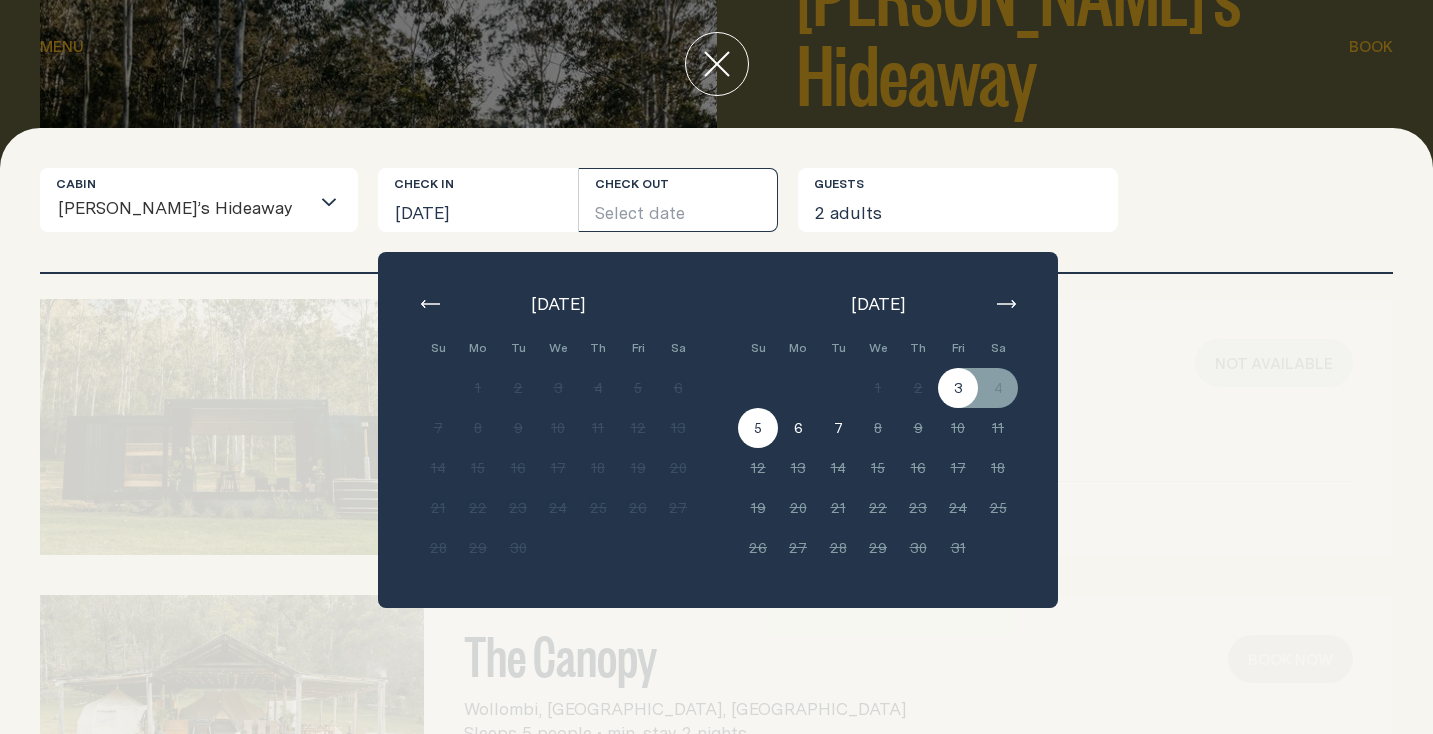 click on "5" at bounding box center [758, 428] 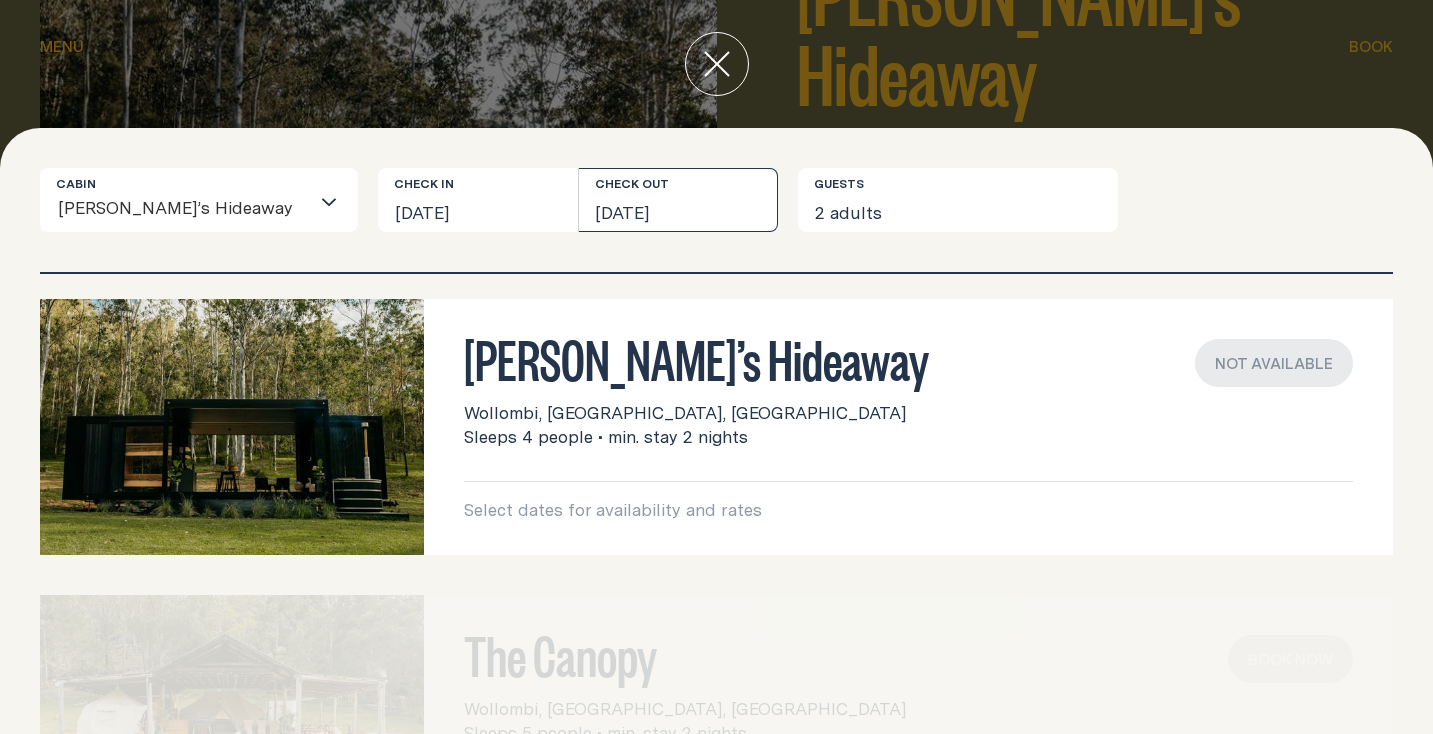 click on "Sun, 5 Oct 2025" at bounding box center [679, 200] 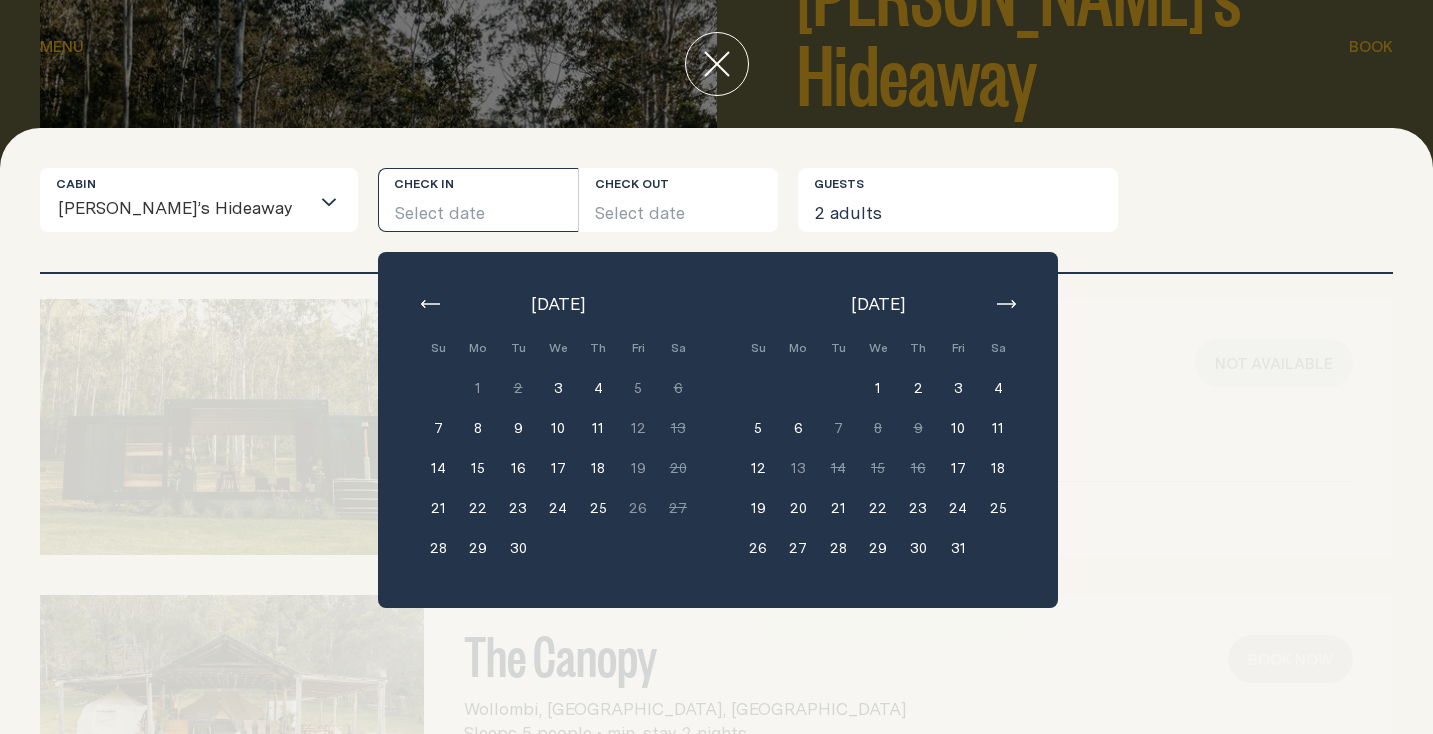 click on "3" at bounding box center [958, 388] 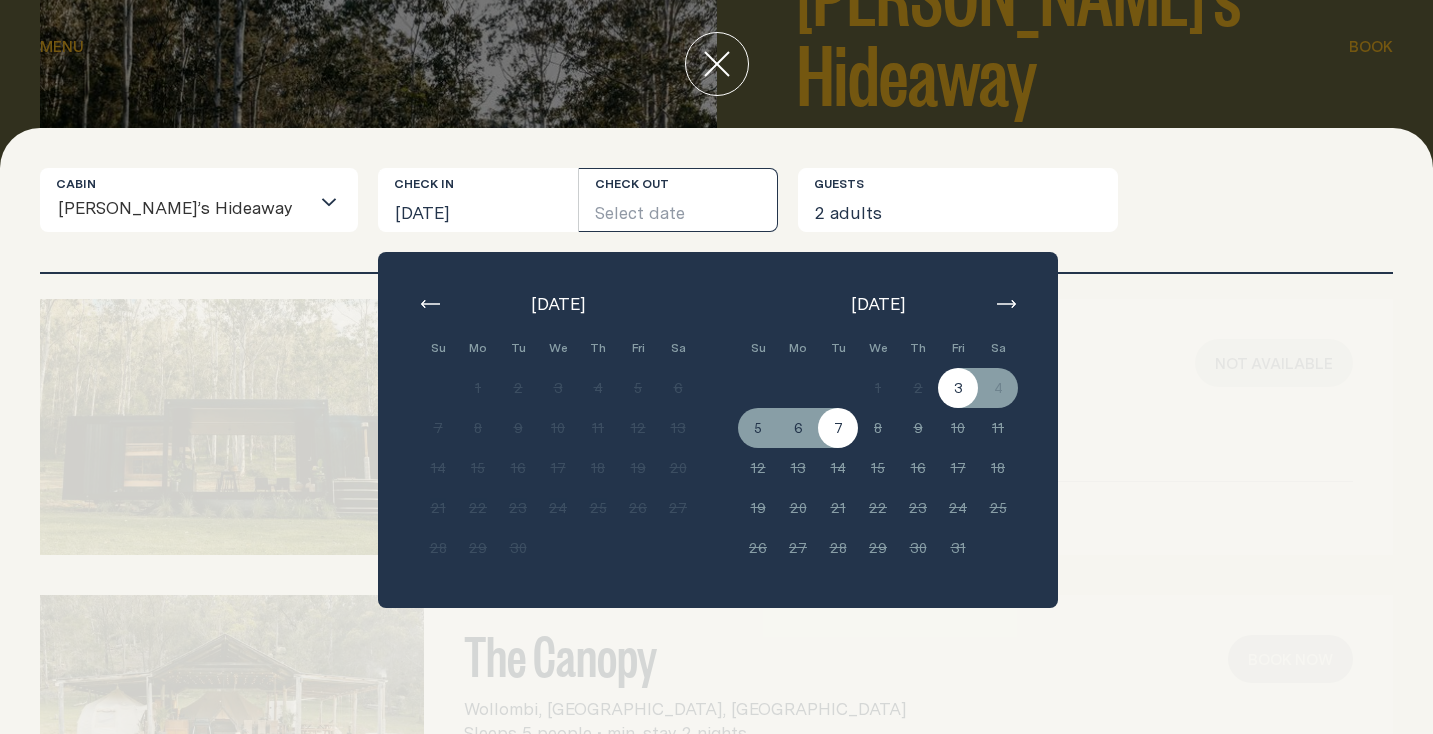 click on "7" at bounding box center [838, 428] 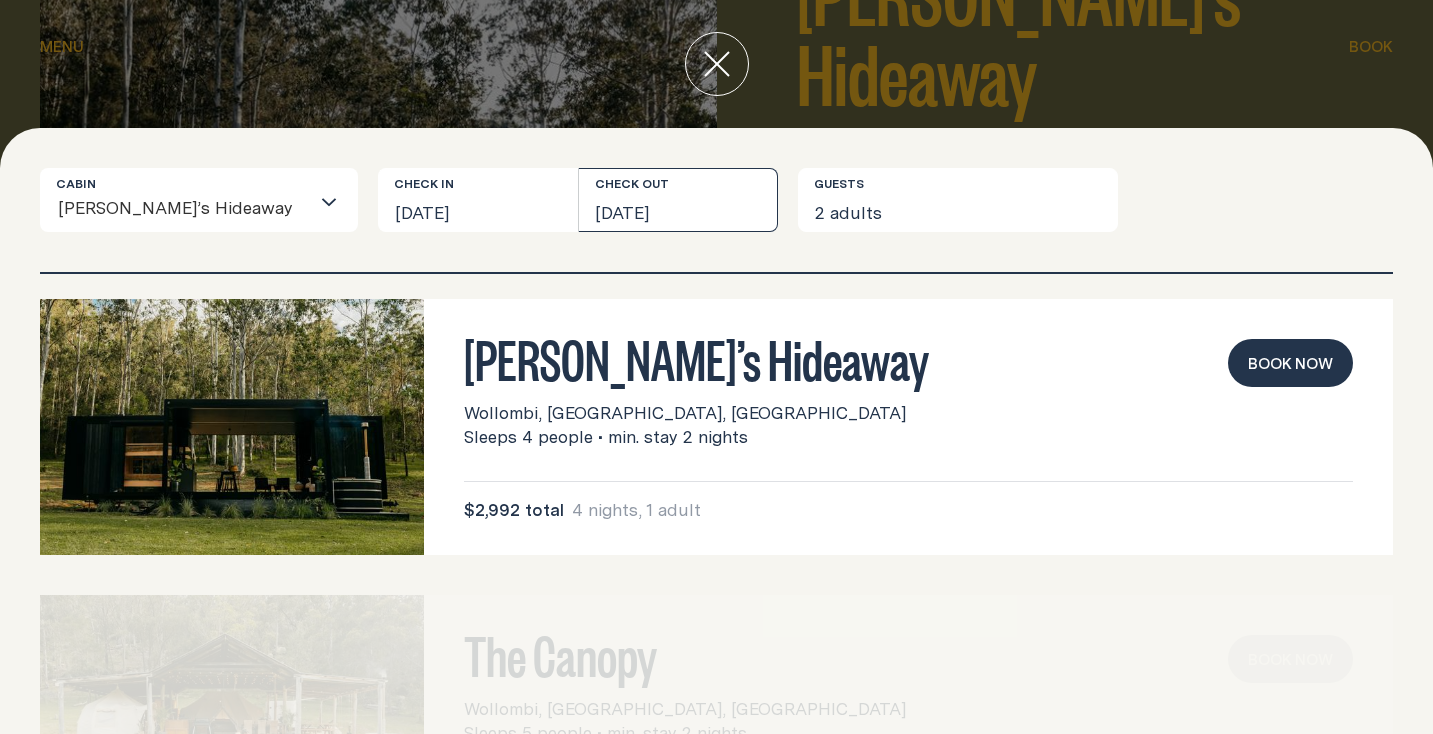 click on "Tue, 7 Oct 2025" at bounding box center (679, 200) 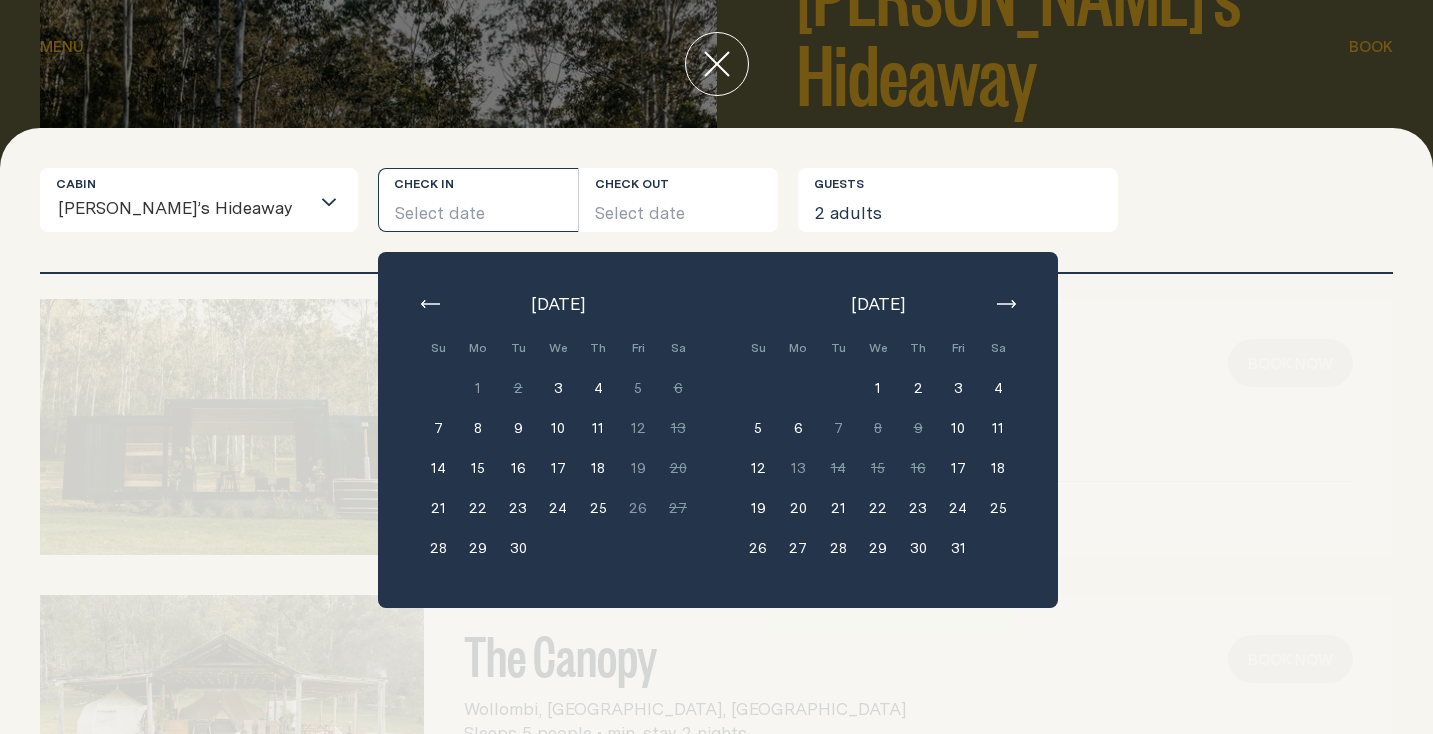 click on "3" at bounding box center [958, 388] 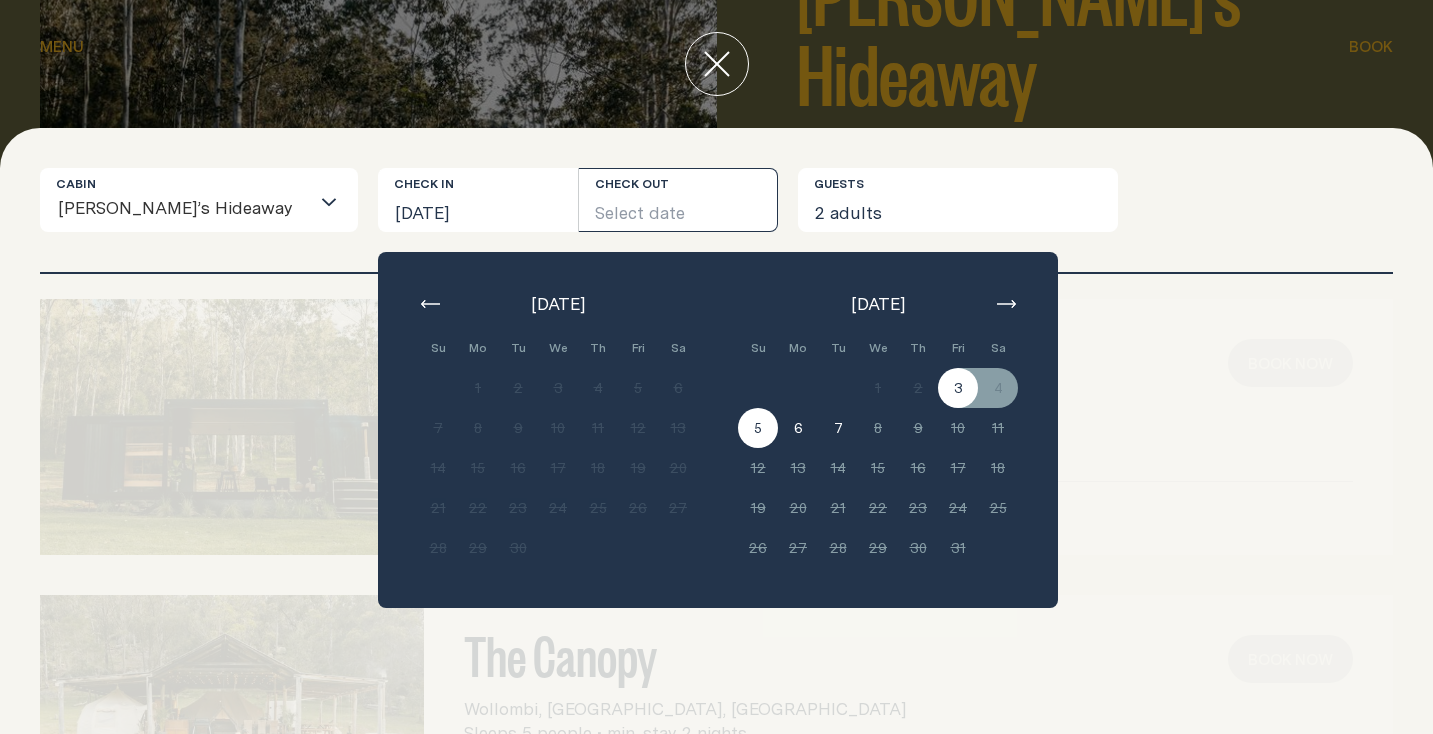 click on "5" at bounding box center (758, 428) 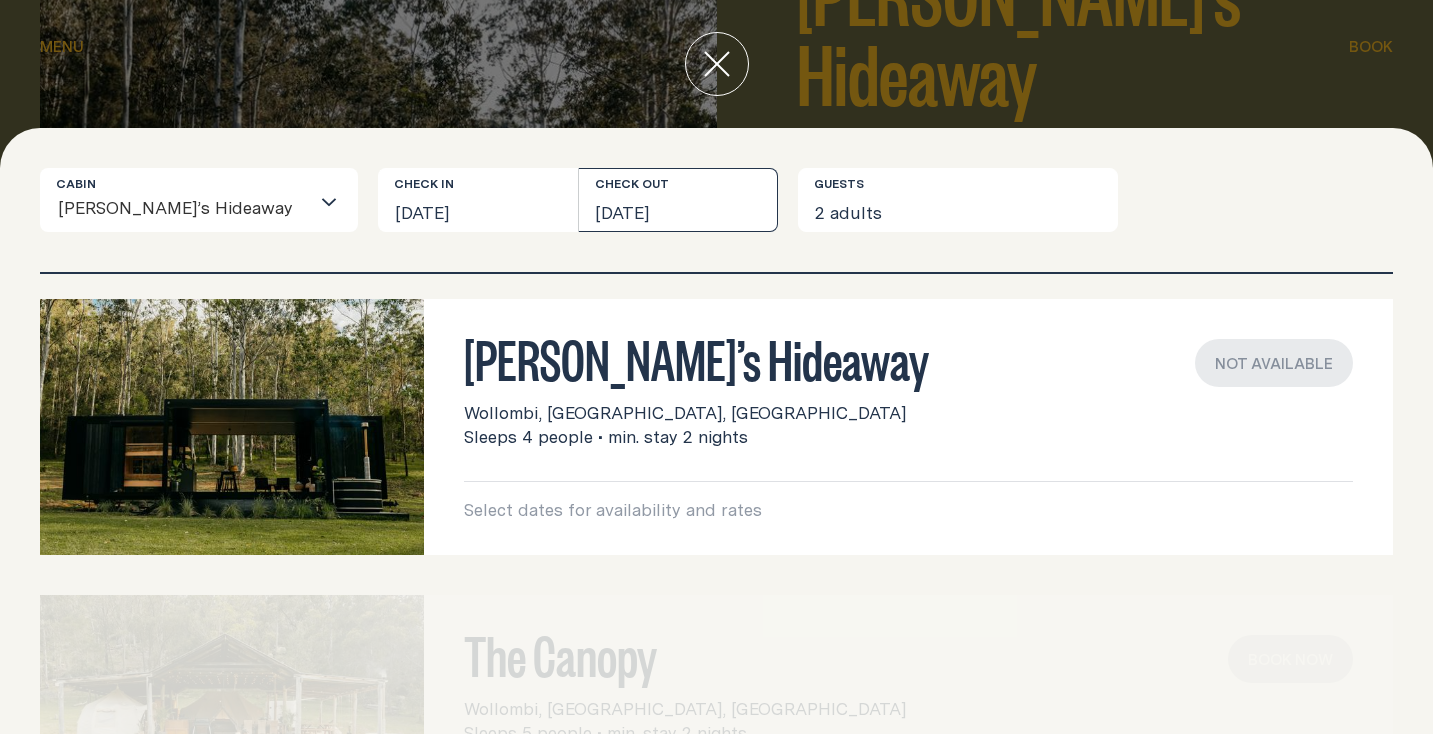 click on "Sun, 5 Oct 2025" at bounding box center [679, 200] 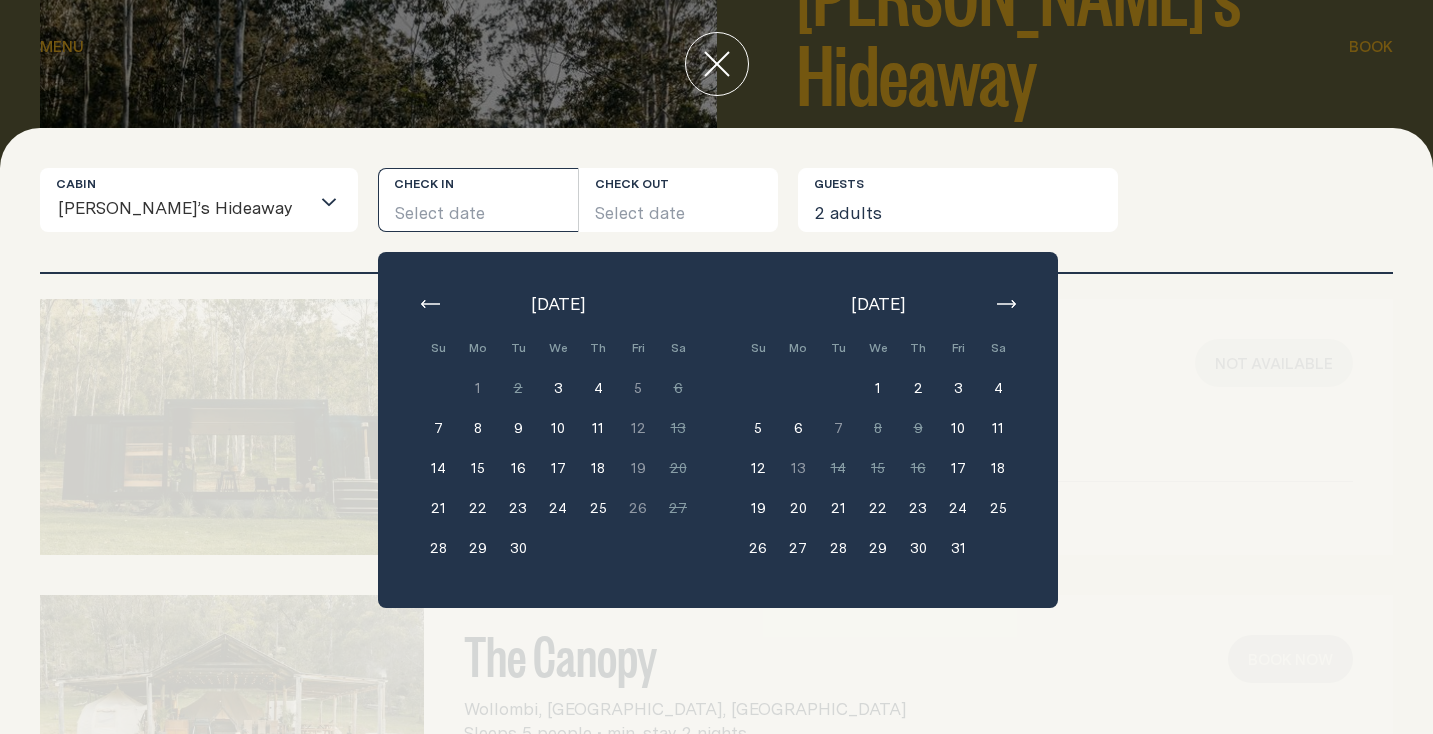 click on "3" at bounding box center [958, 388] 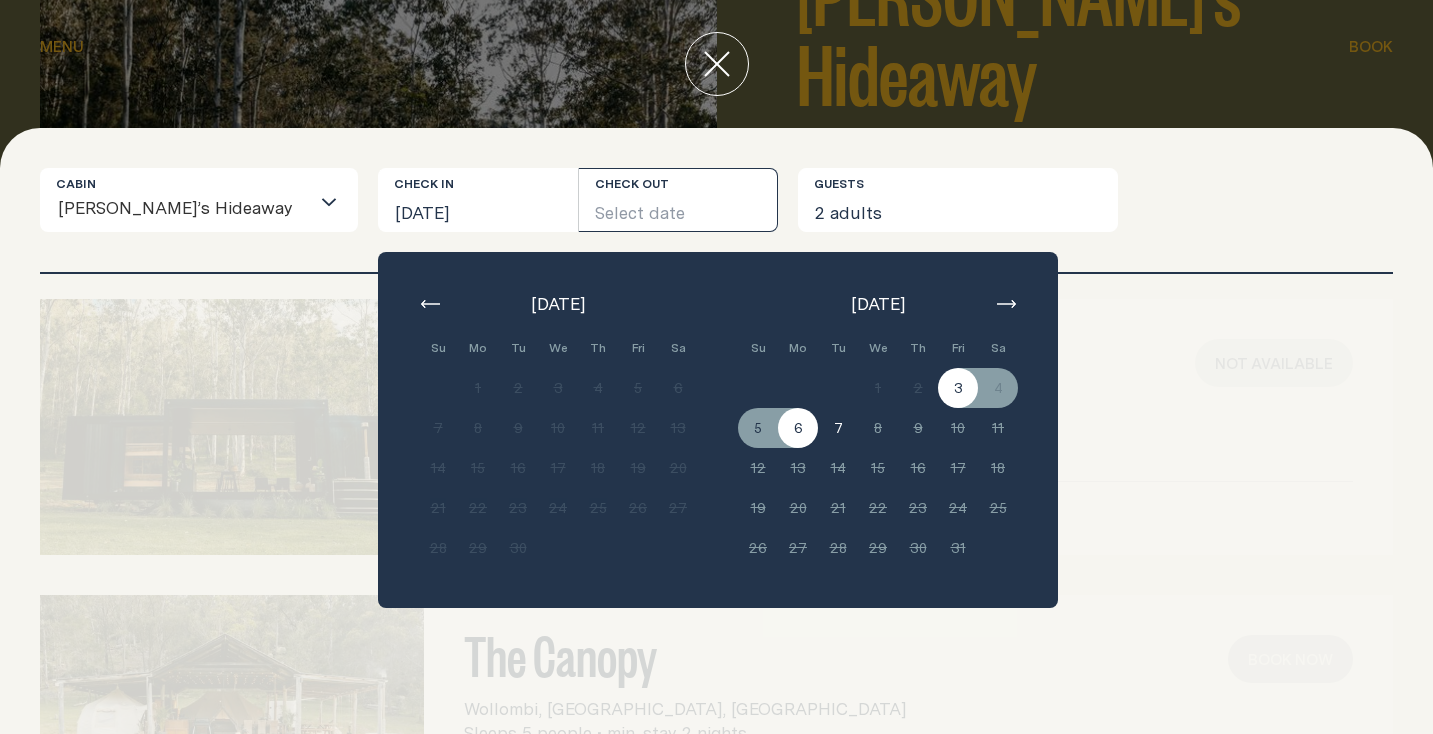 click on "6" at bounding box center [798, 428] 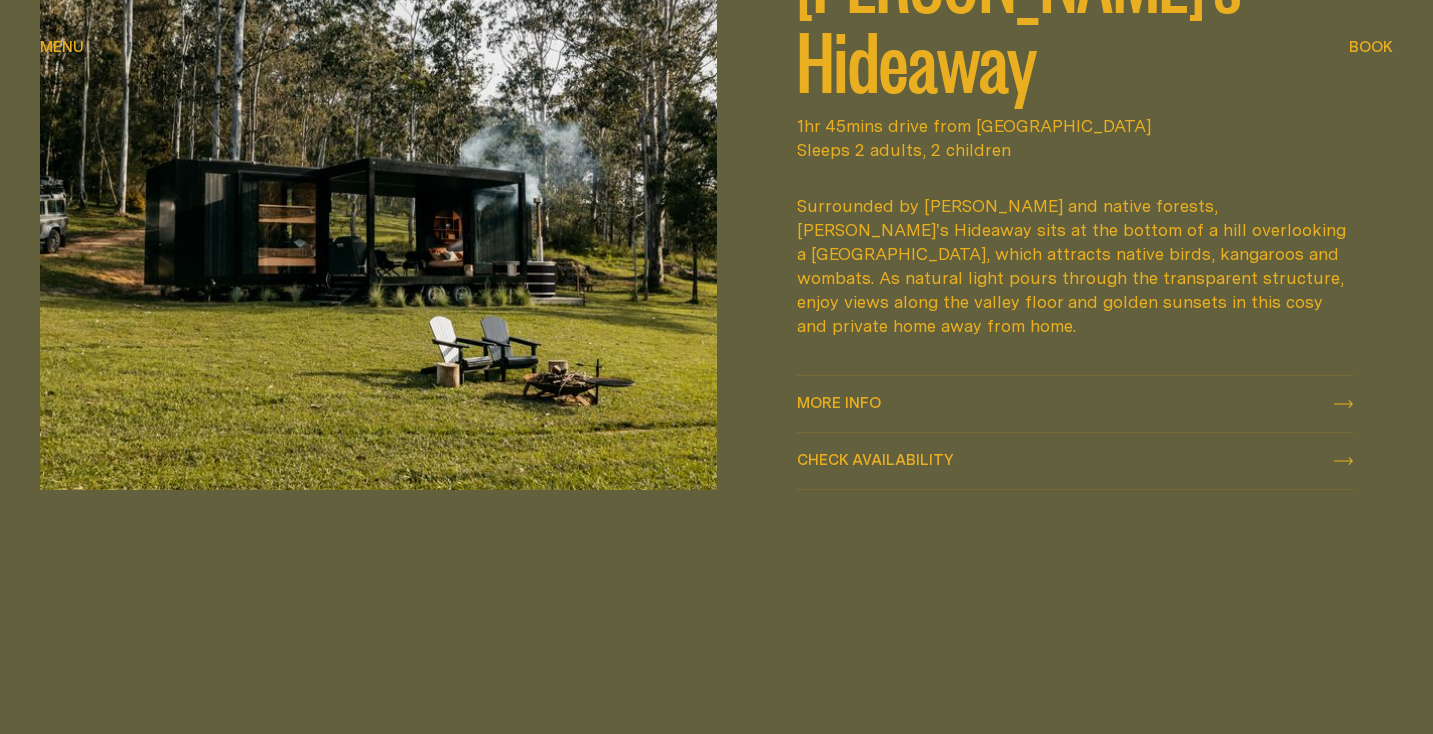 scroll, scrollTop: 979, scrollLeft: 0, axis: vertical 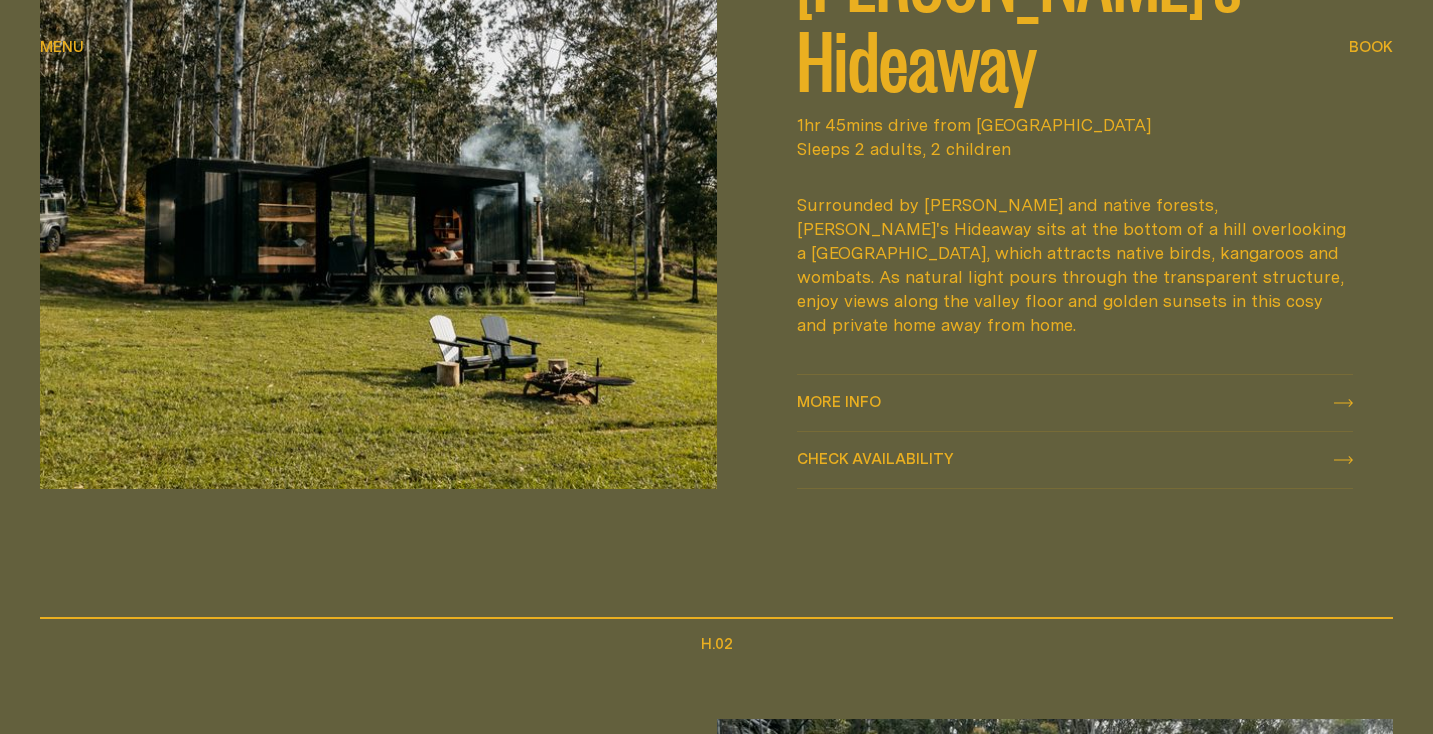 click on "More info     More info" at bounding box center [839, 403] 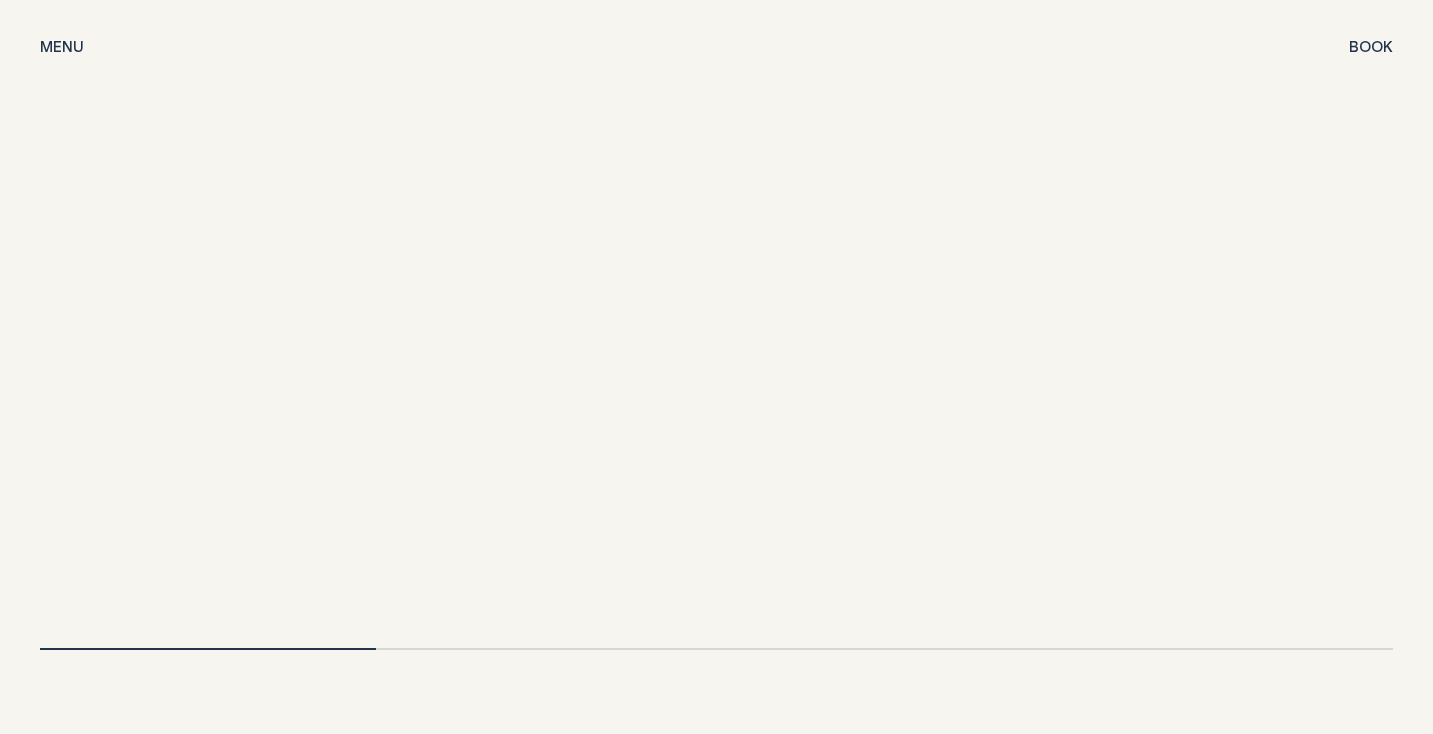 scroll, scrollTop: 3972, scrollLeft: 0, axis: vertical 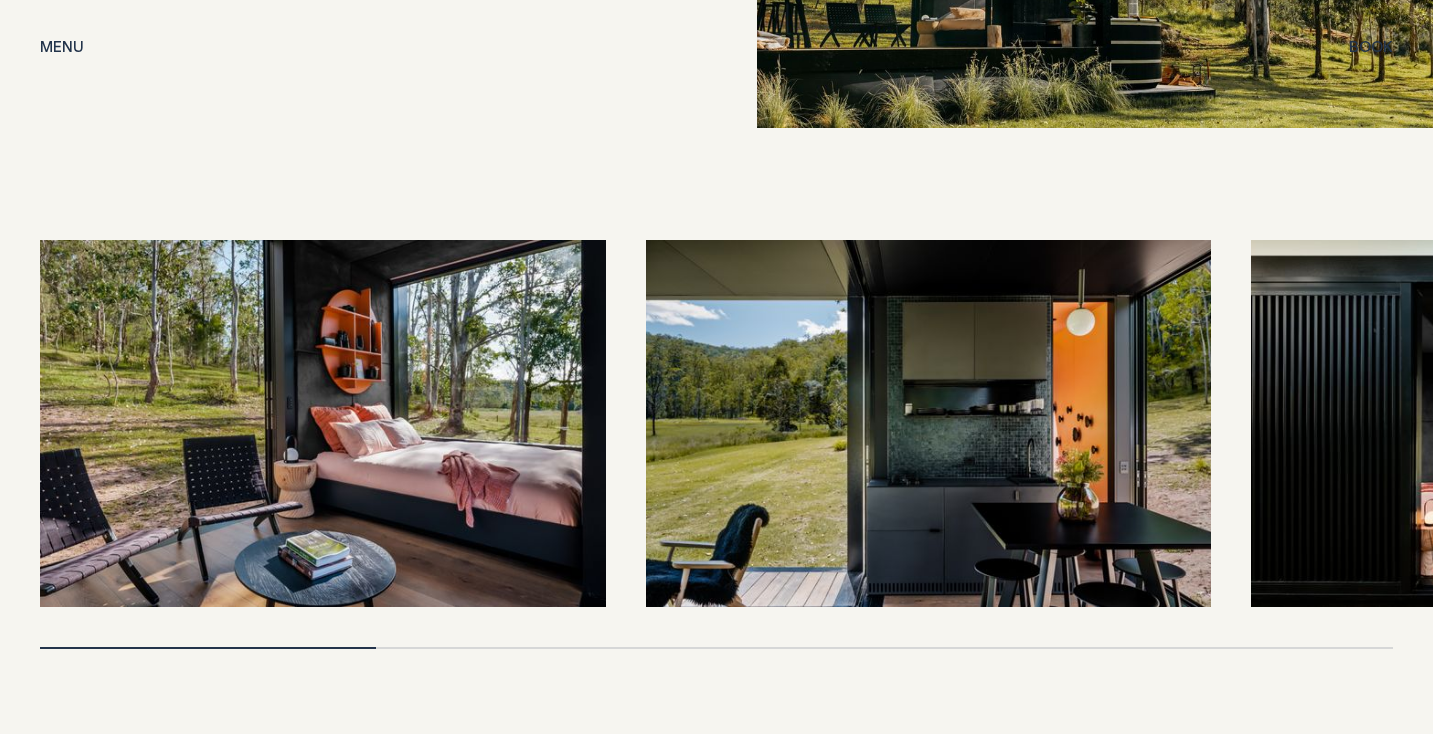 click at bounding box center [323, 424] 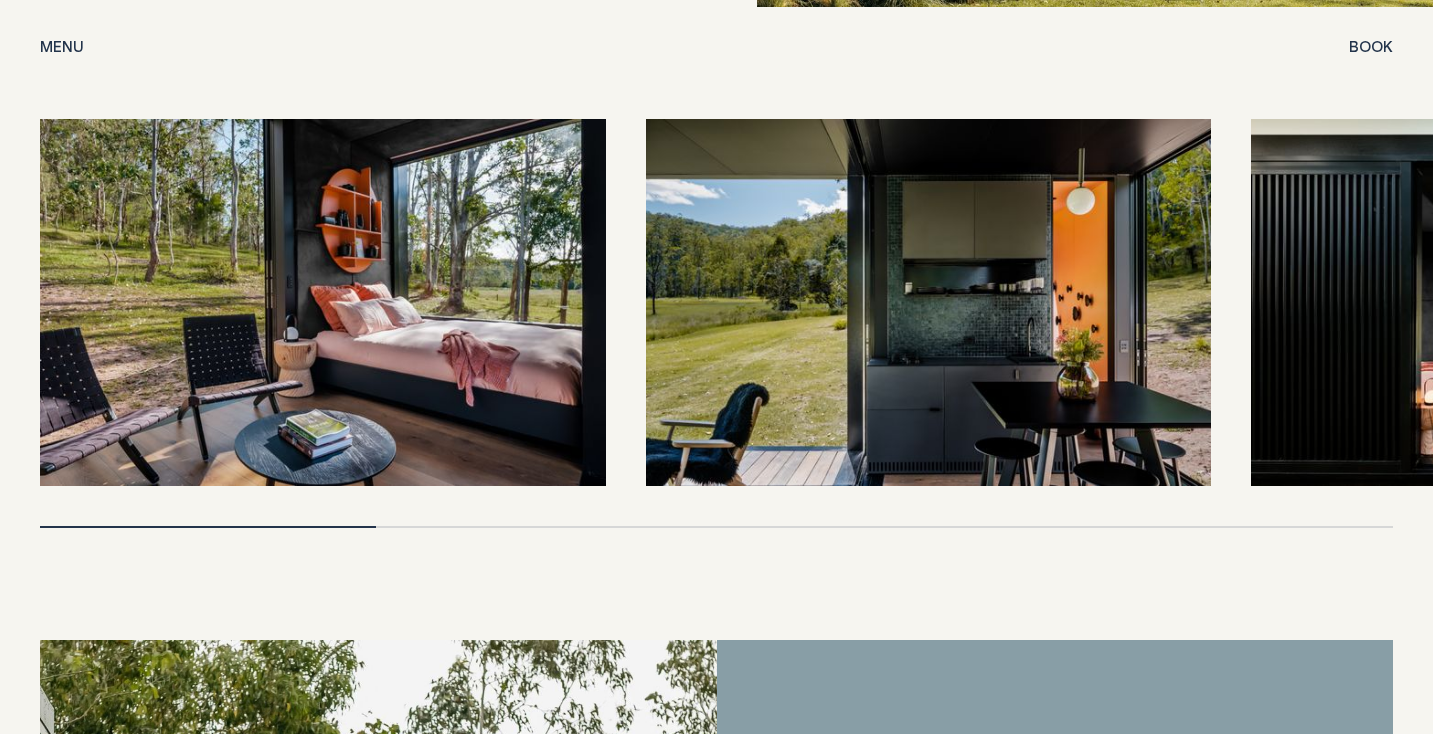 scroll, scrollTop: 4101, scrollLeft: 0, axis: vertical 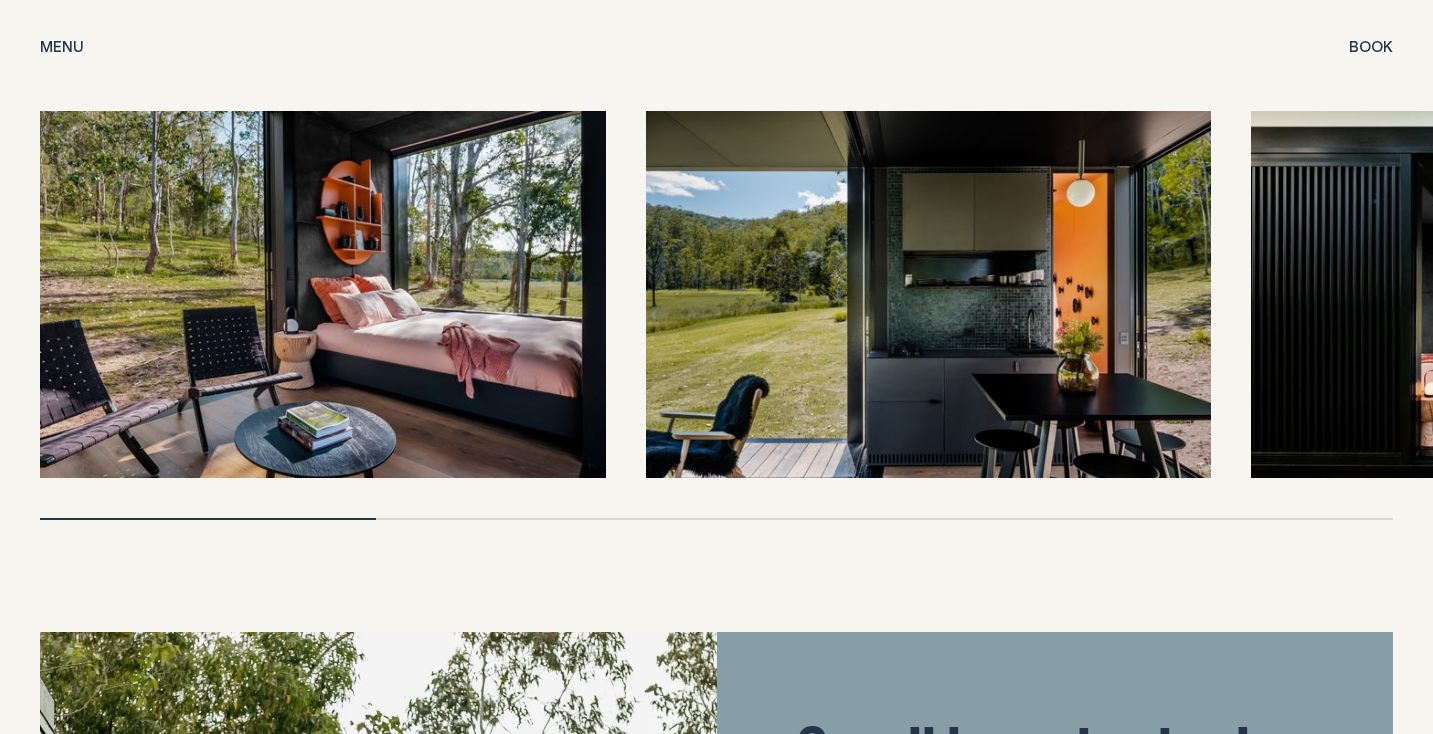 click at bounding box center [323, 295] 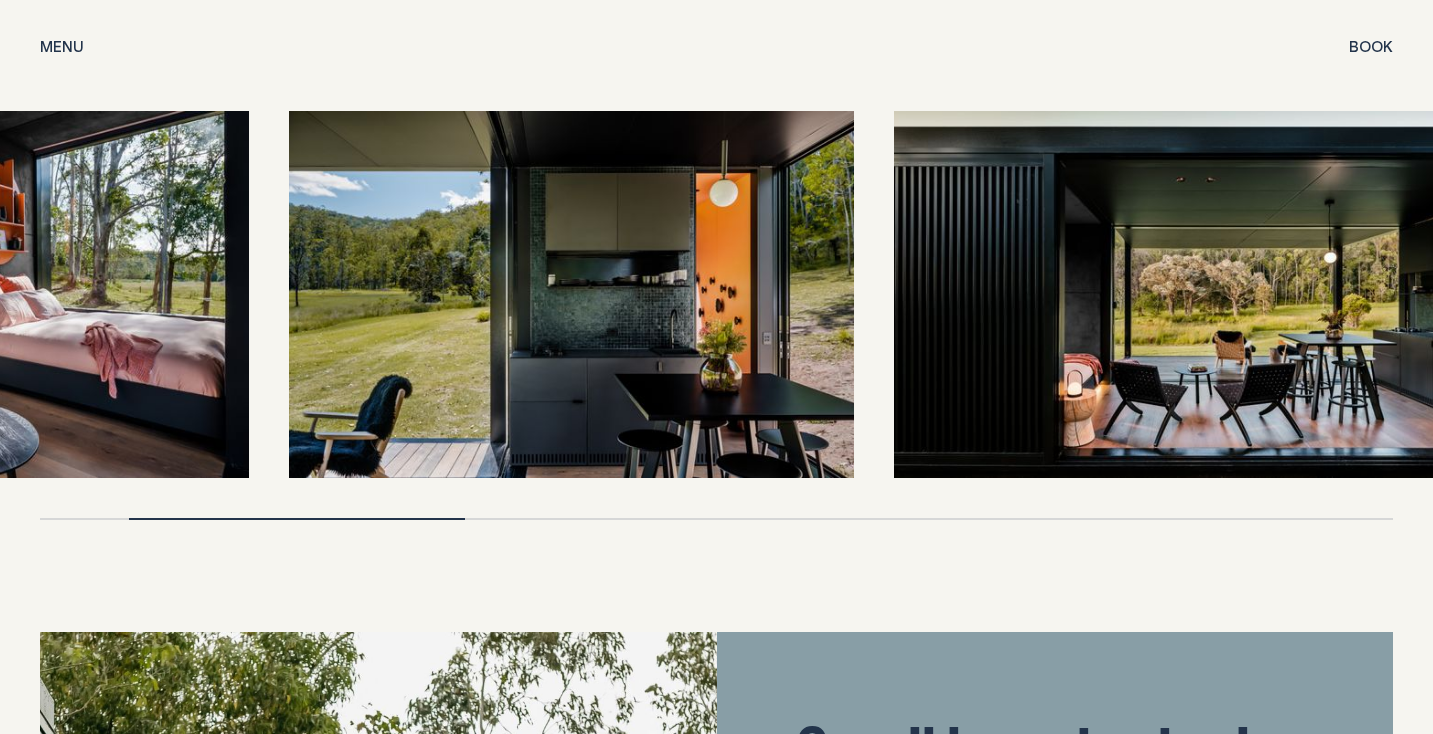 drag, startPoint x: 1329, startPoint y: 284, endPoint x: 959, endPoint y: 316, distance: 371.3812 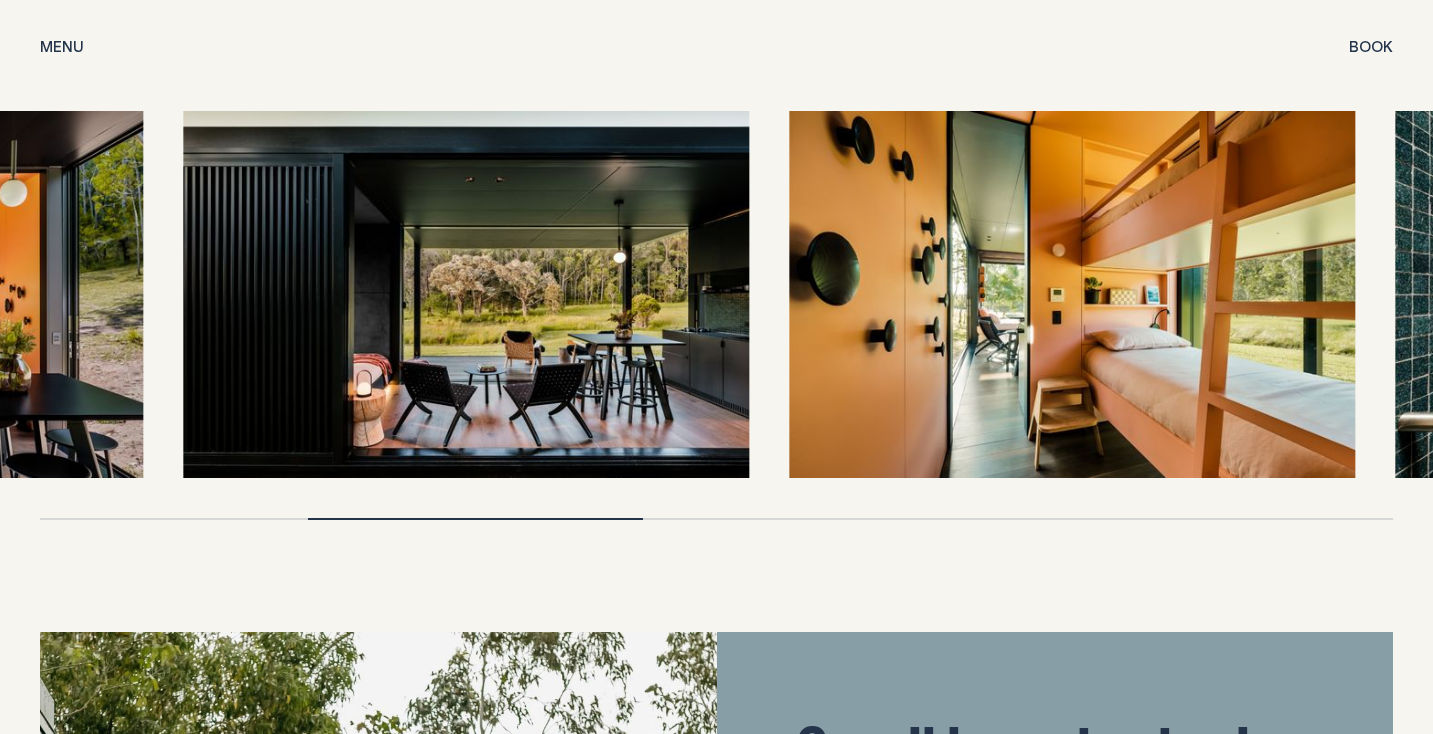 drag, startPoint x: 1137, startPoint y: 286, endPoint x: 666, endPoint y: 288, distance: 471.00424 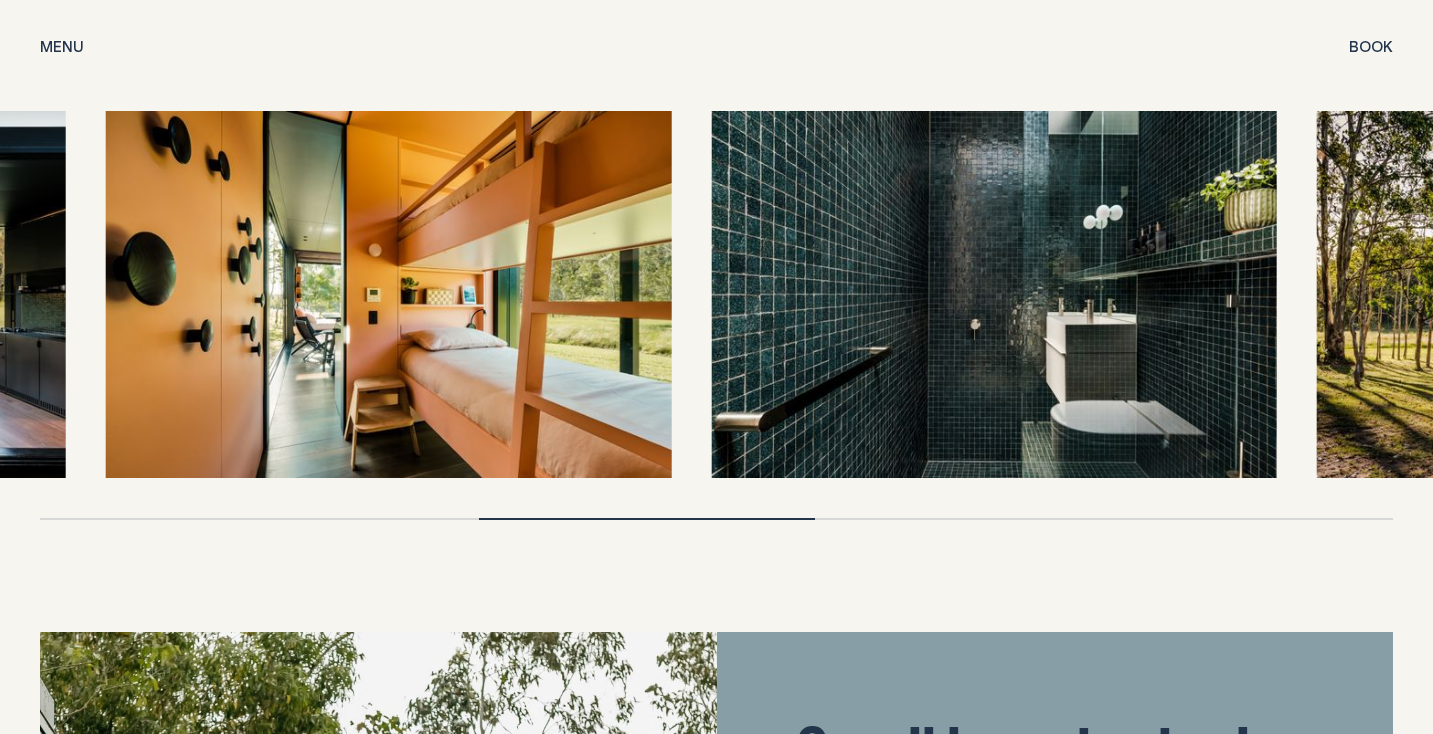 drag, startPoint x: 1022, startPoint y: 315, endPoint x: 471, endPoint y: 287, distance: 551.711 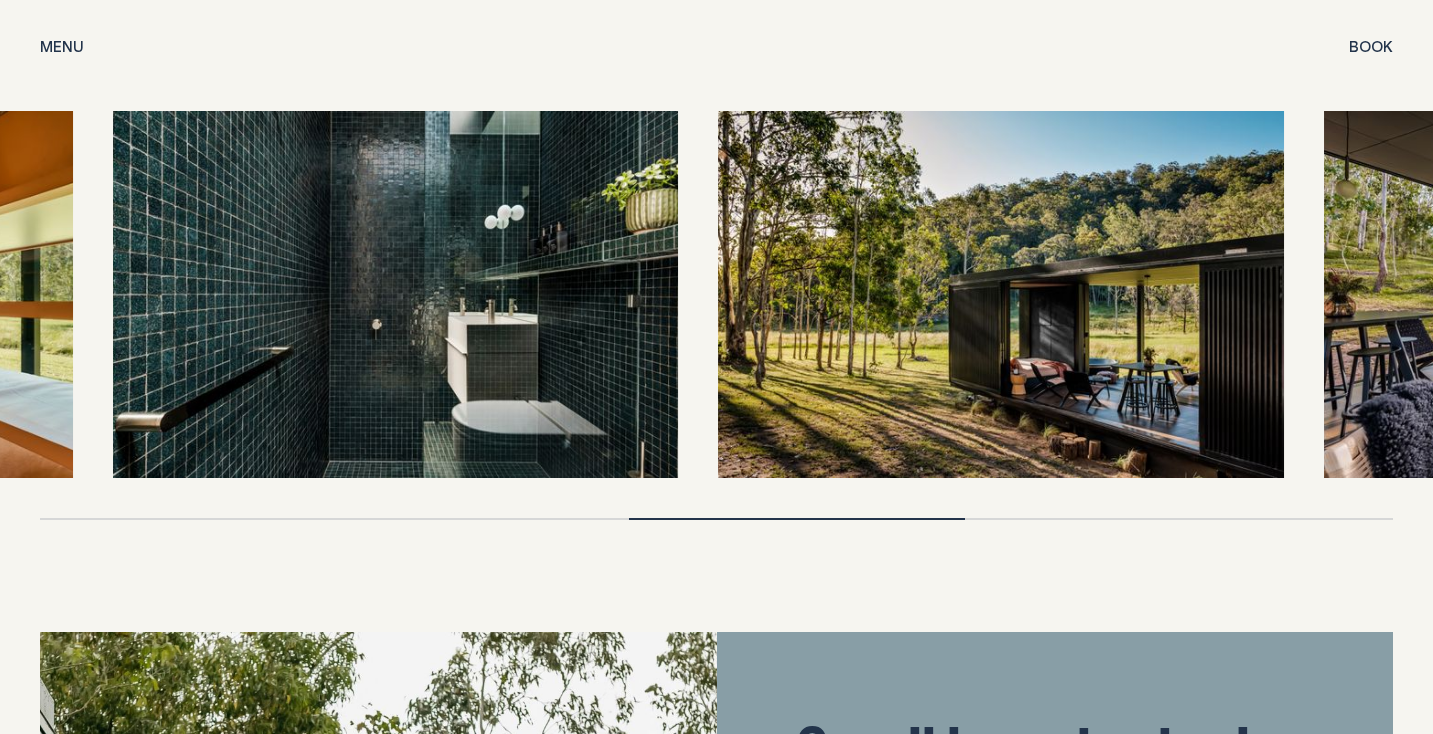 drag, startPoint x: 857, startPoint y: 245, endPoint x: 278, endPoint y: 256, distance: 579.1045 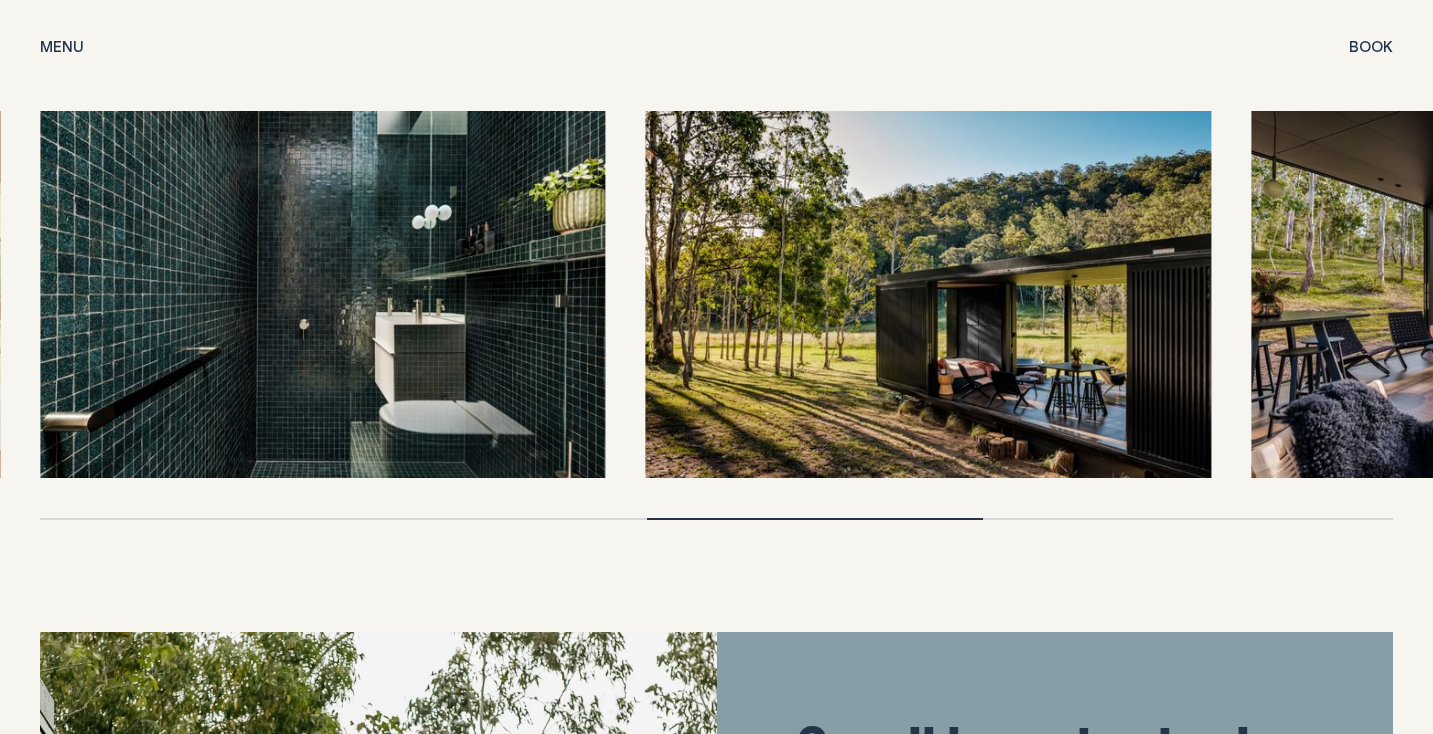 drag, startPoint x: 918, startPoint y: 282, endPoint x: 321, endPoint y: 267, distance: 597.1884 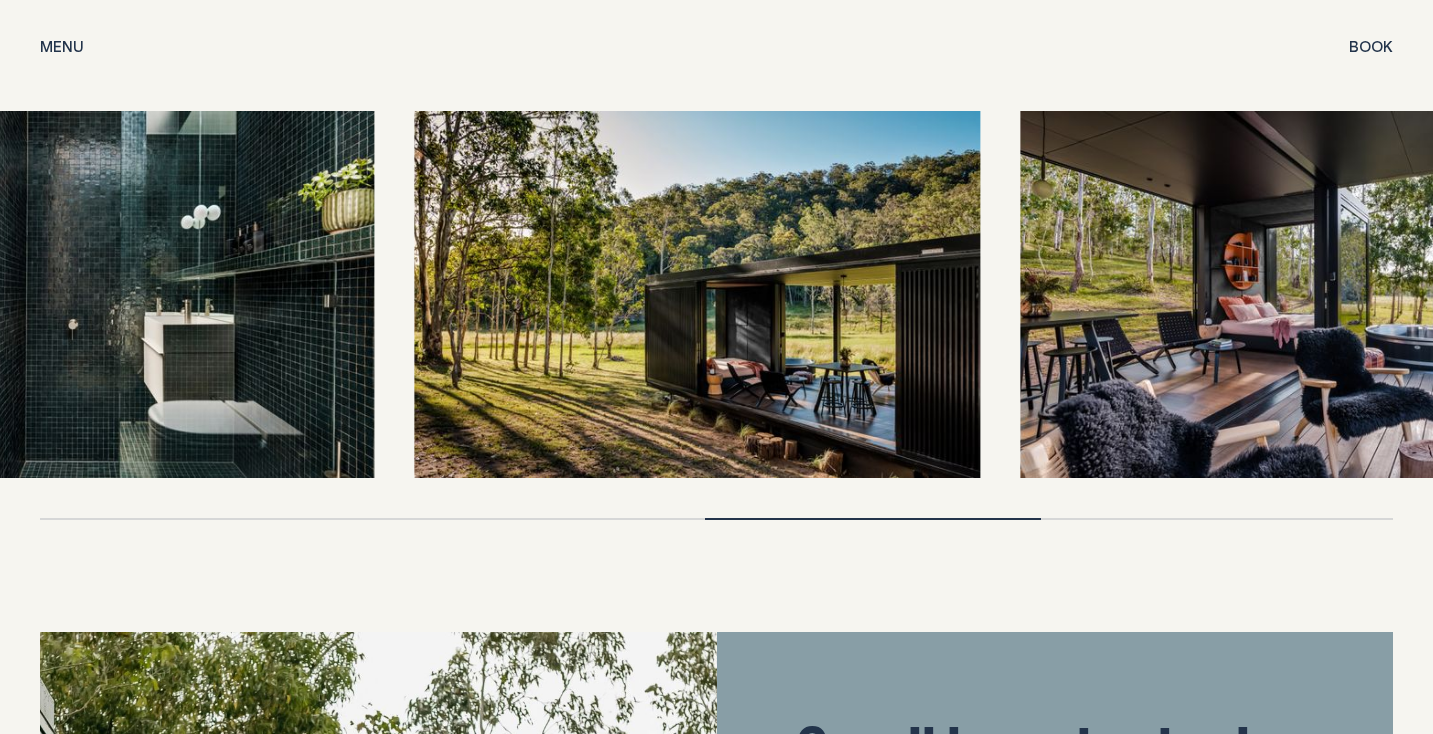 drag, startPoint x: 700, startPoint y: 280, endPoint x: 227, endPoint y: 316, distance: 474.368 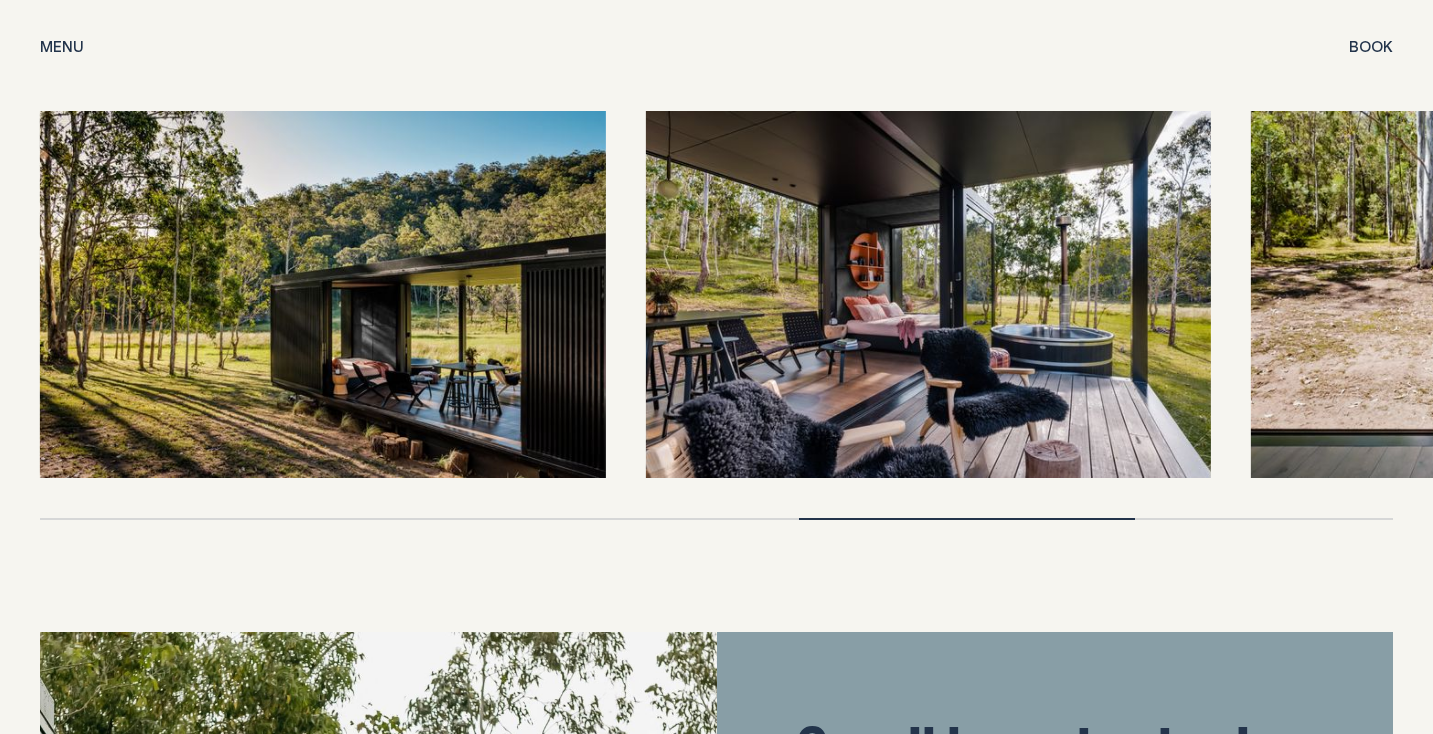 drag, startPoint x: 879, startPoint y: 356, endPoint x: 175, endPoint y: 377, distance: 704.3131 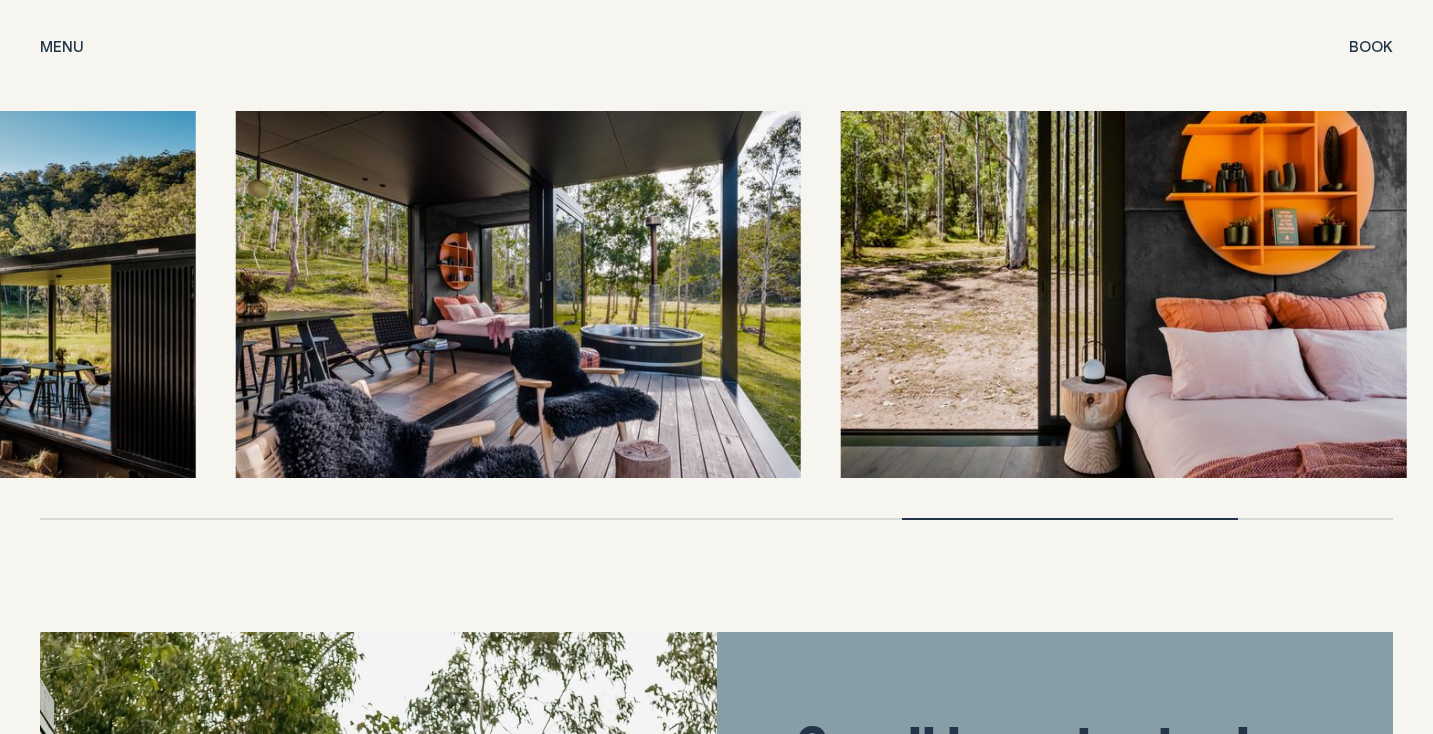 drag, startPoint x: 578, startPoint y: 357, endPoint x: 102, endPoint y: 358, distance: 476.00104 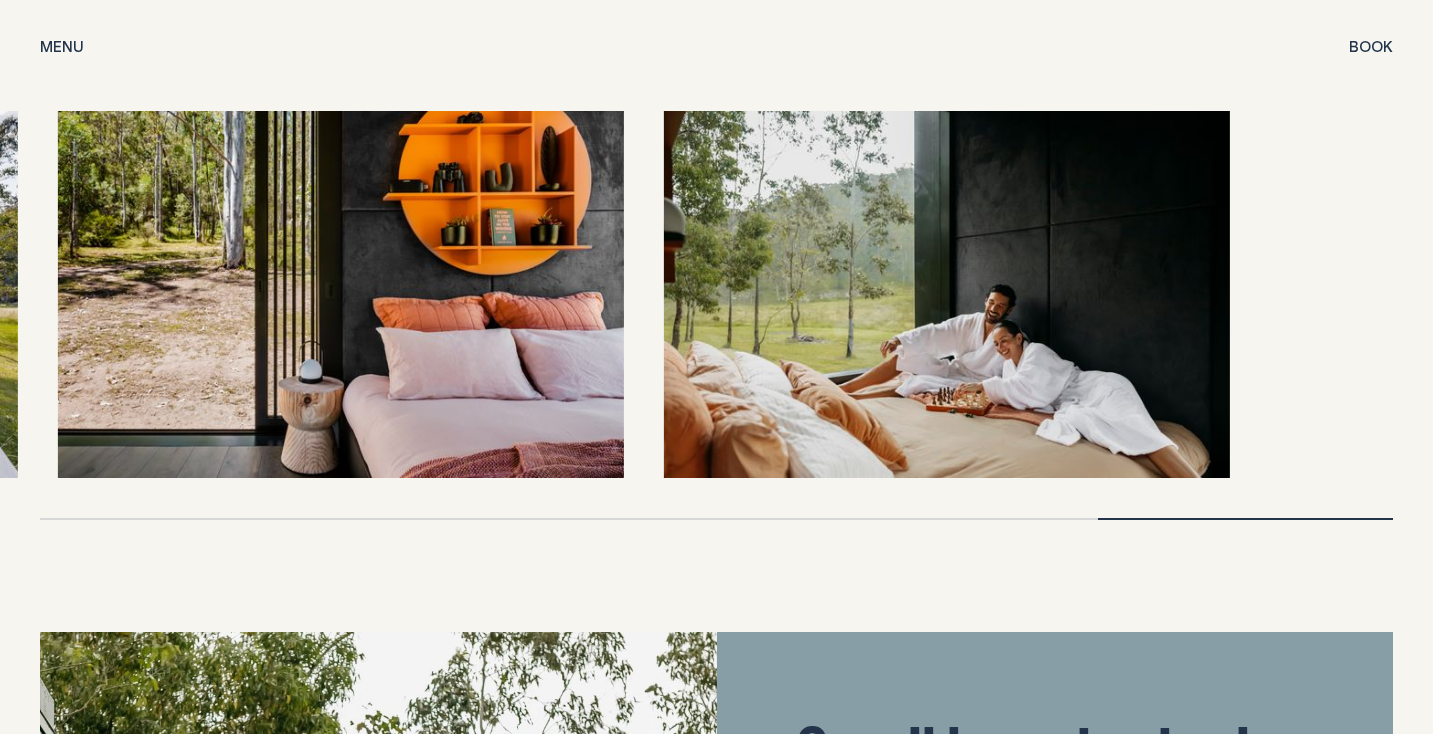 drag, startPoint x: 896, startPoint y: 394, endPoint x: 272, endPoint y: 446, distance: 626.1629 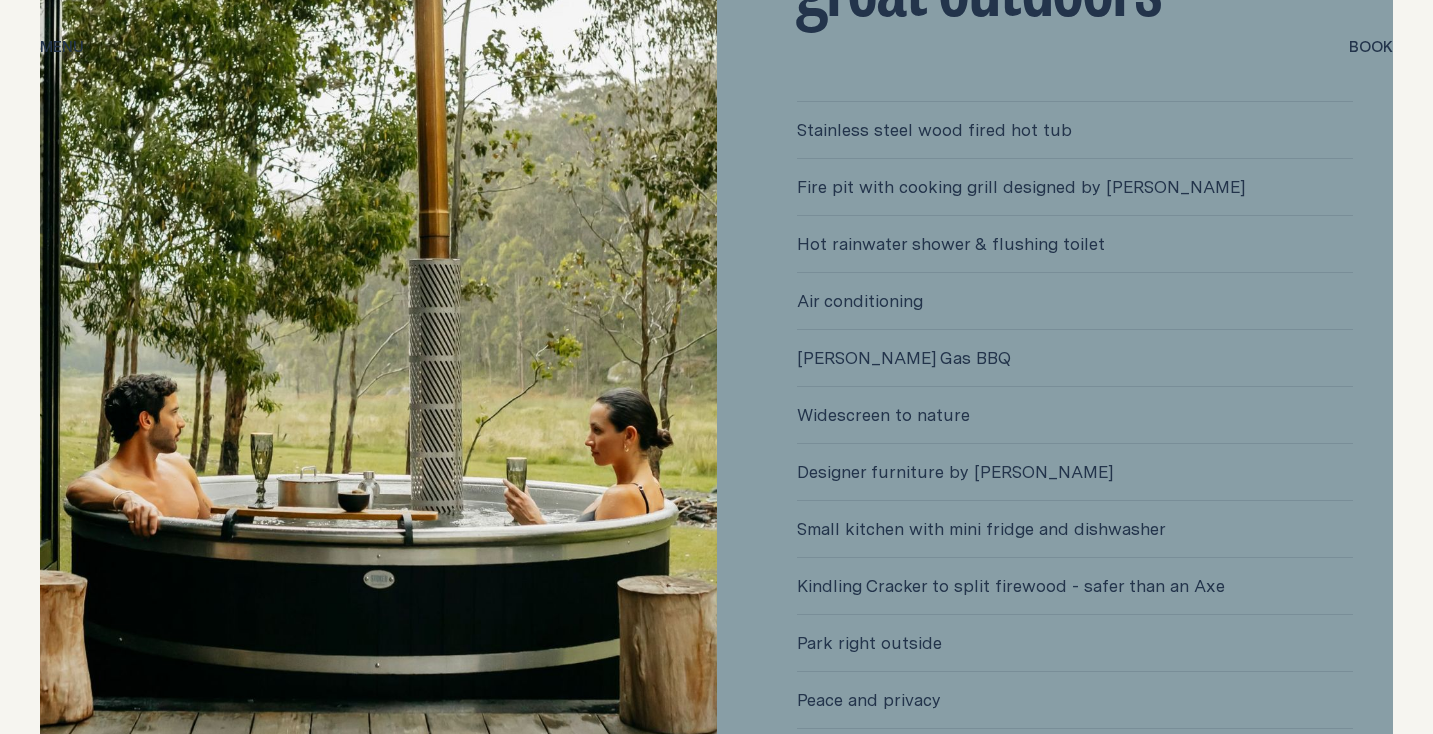 scroll, scrollTop: 4959, scrollLeft: 0, axis: vertical 